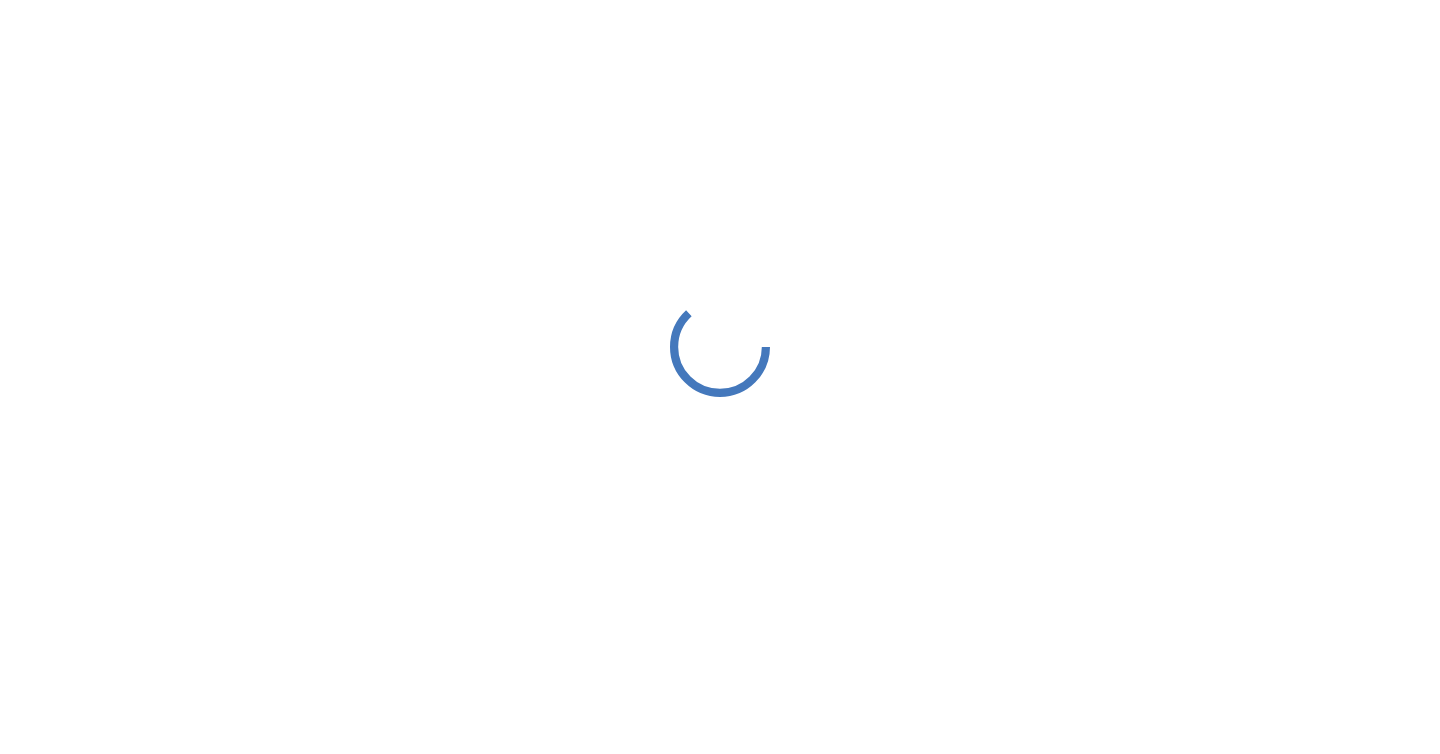 scroll, scrollTop: 0, scrollLeft: 0, axis: both 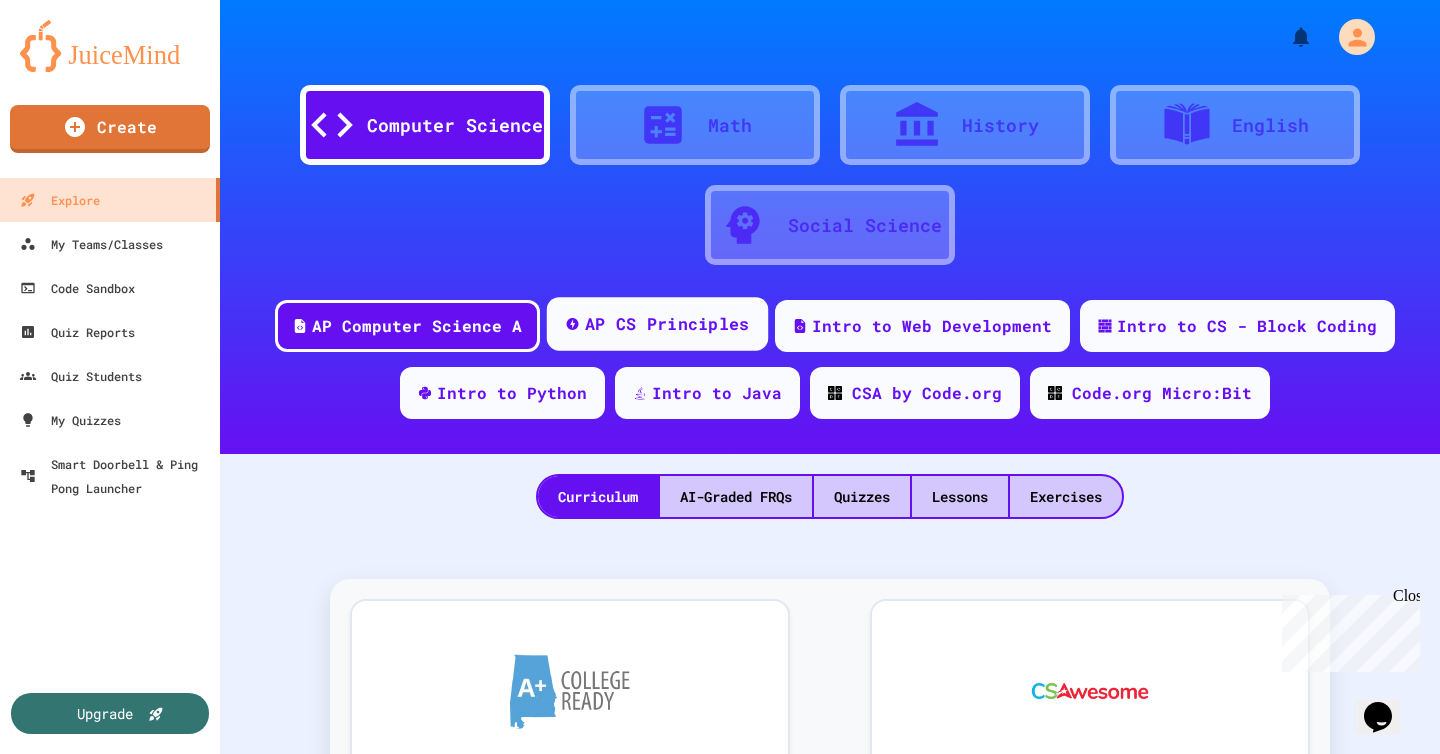 click on "AP CS Principles" at bounding box center (667, 324) 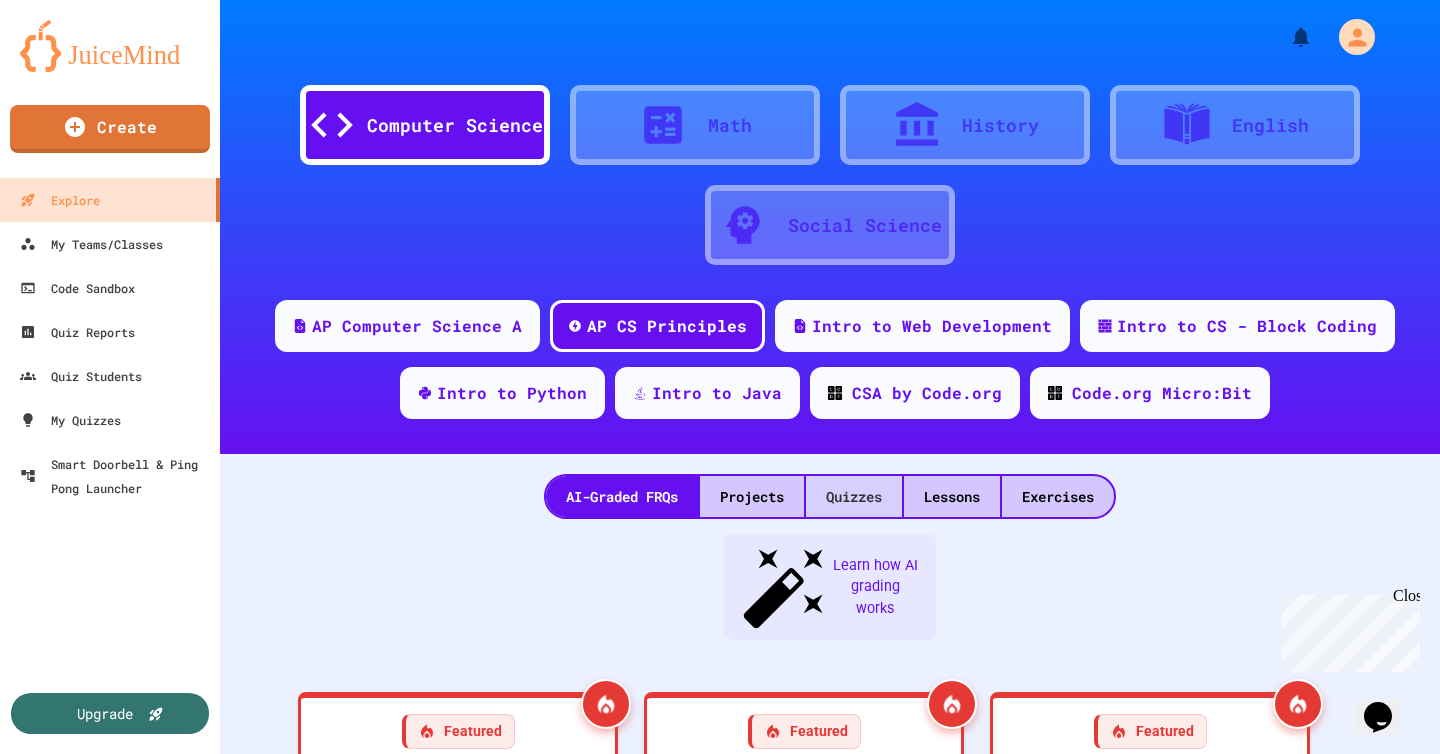 click on "Quizzes" at bounding box center [854, 496] 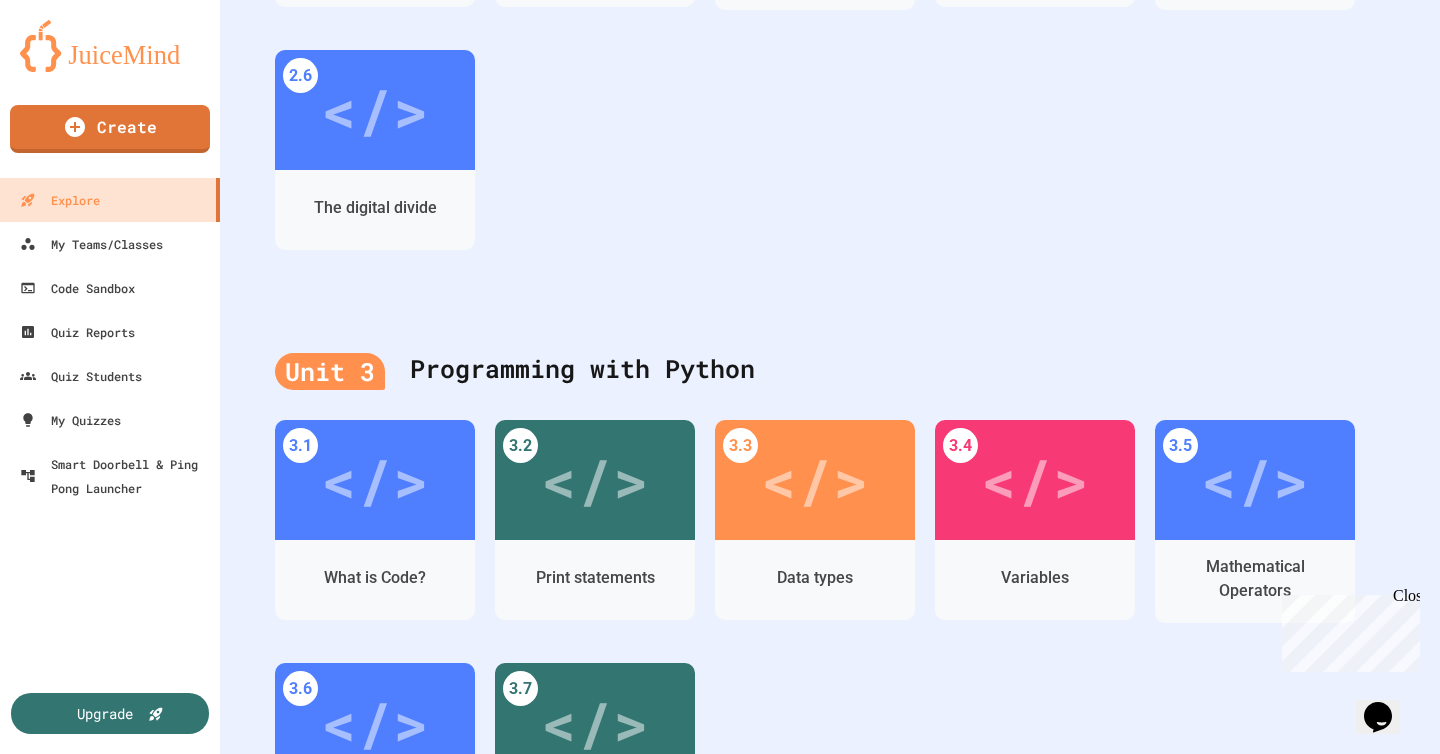 scroll, scrollTop: 1201, scrollLeft: 0, axis: vertical 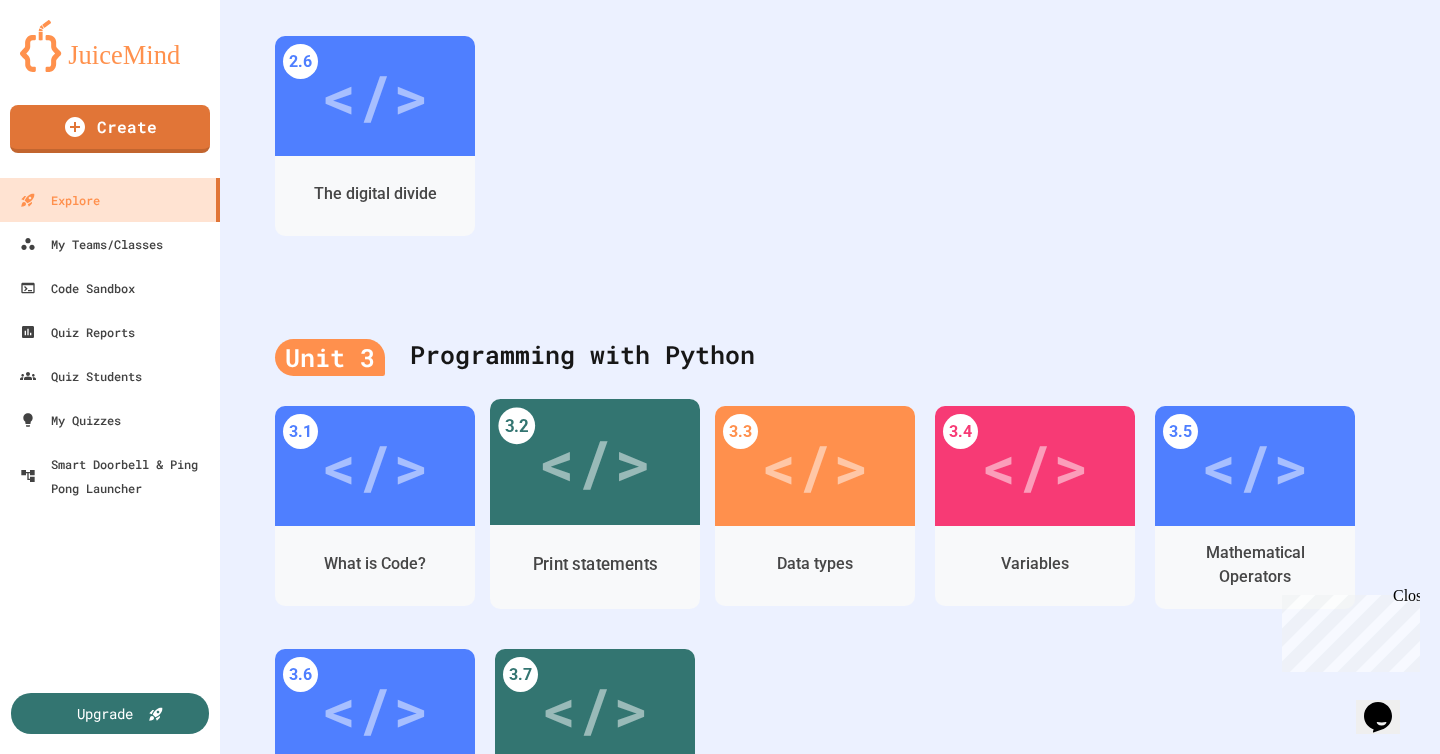 click on "</>" at bounding box center [594, 462] 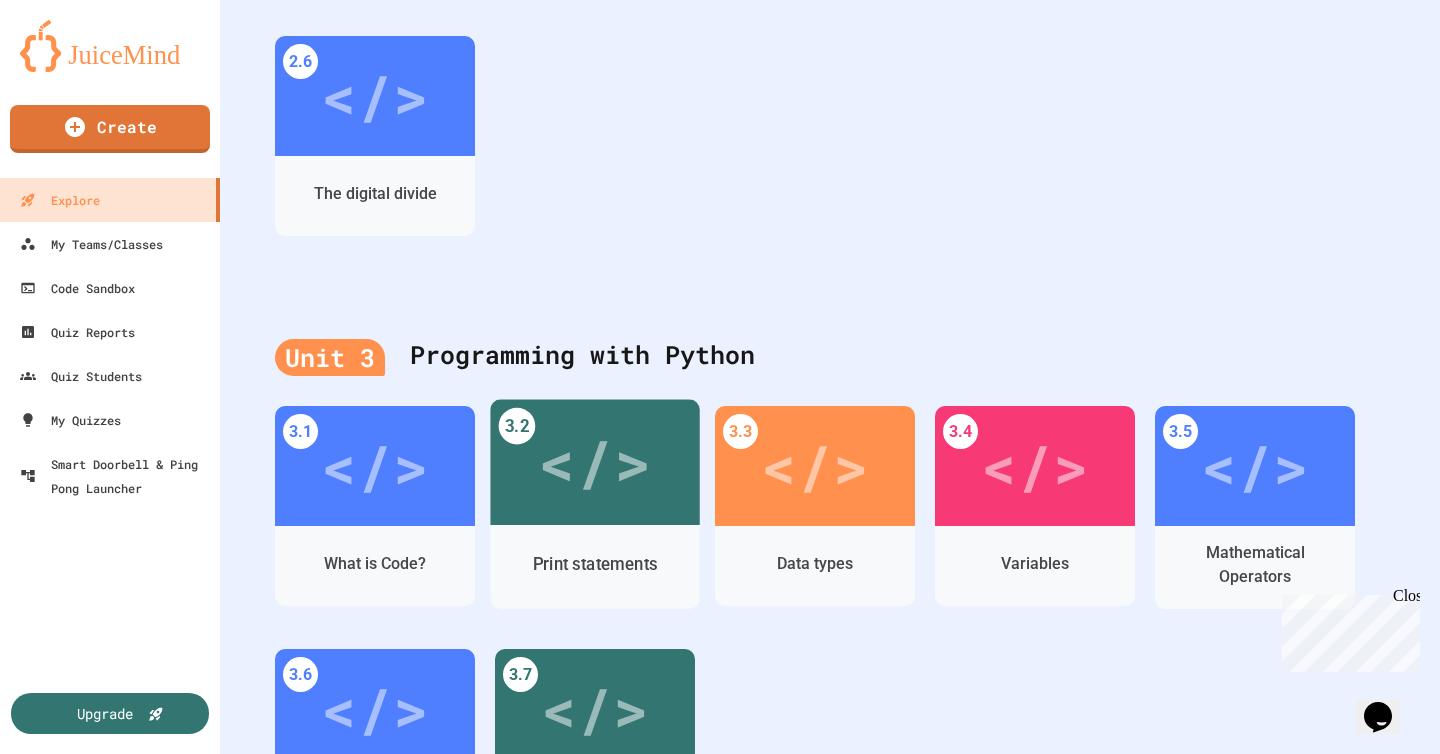 scroll, scrollTop: 0, scrollLeft: 0, axis: both 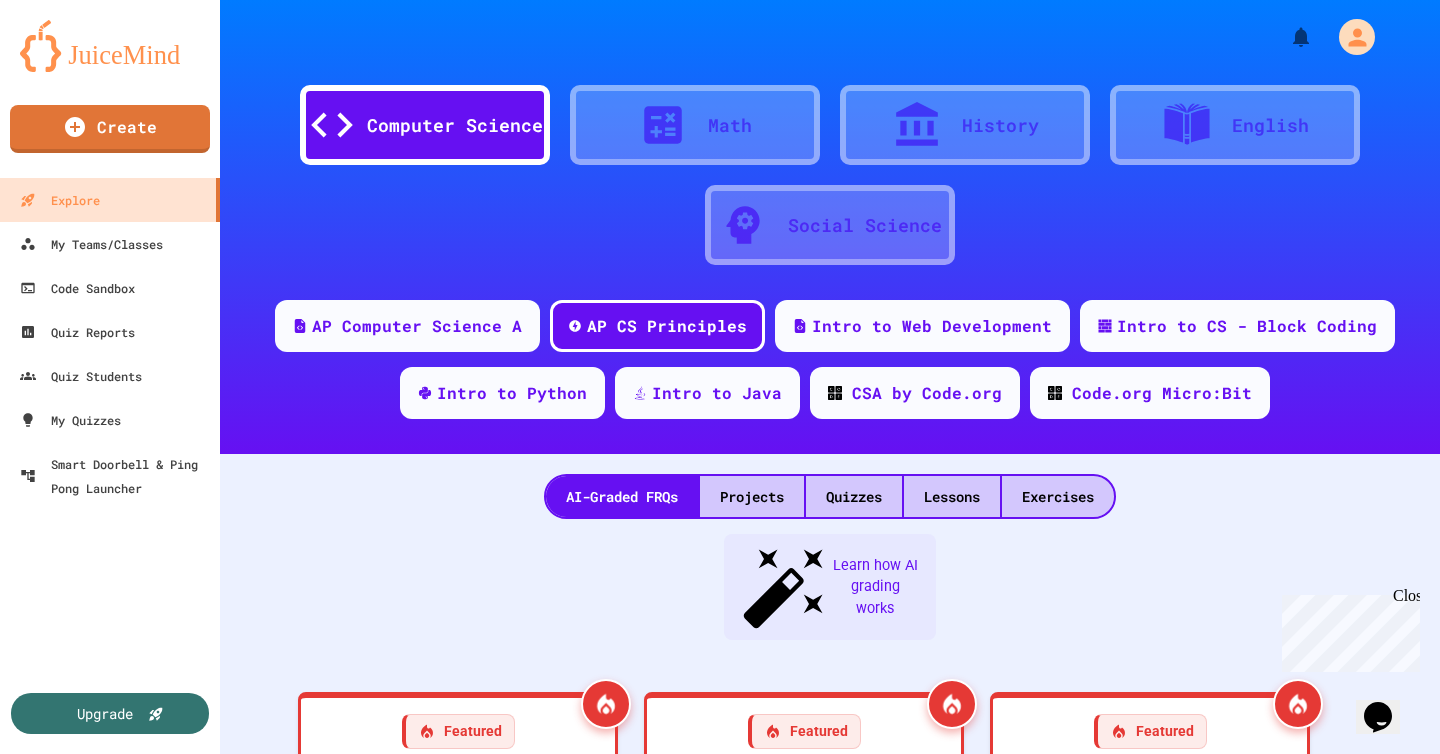 click on "</>" at bounding box center [489, 939] 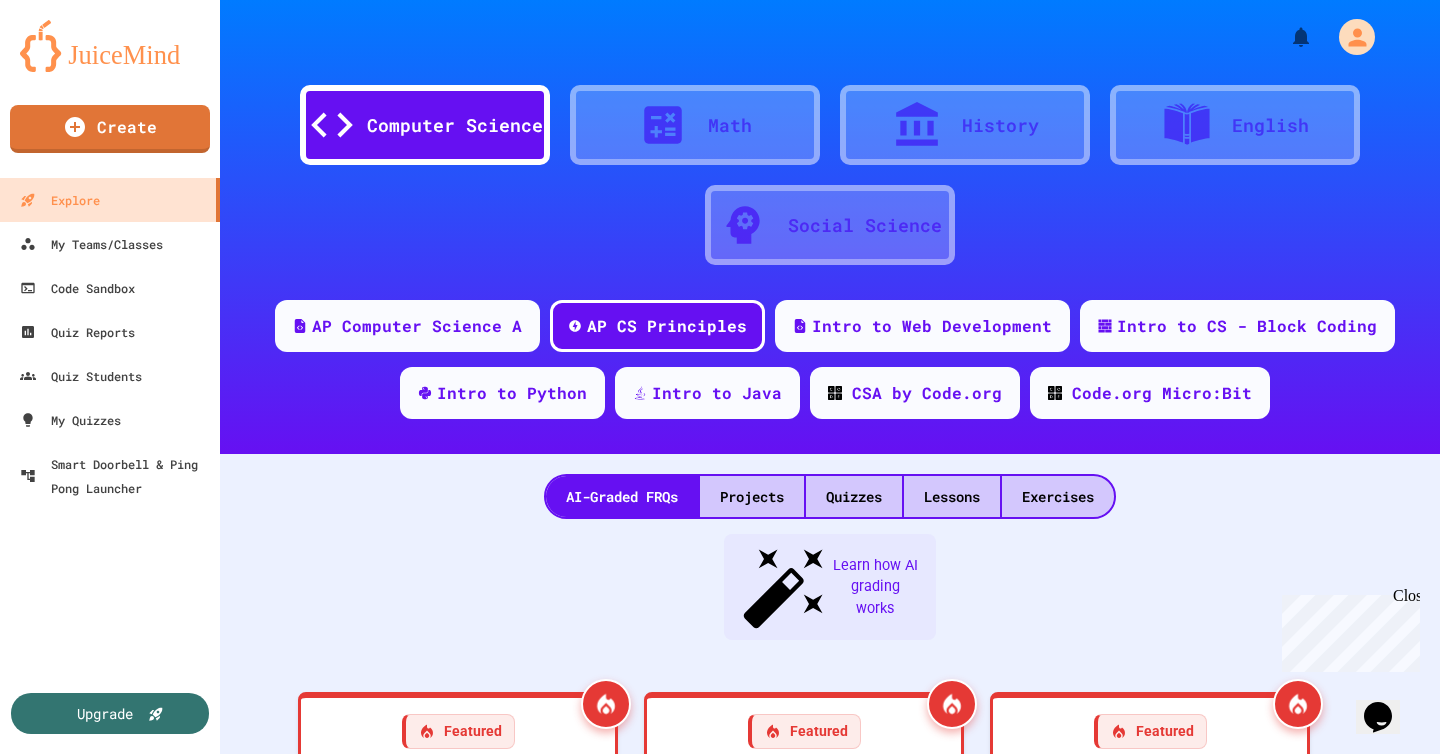 click on "Start" at bounding box center [369, 1727] 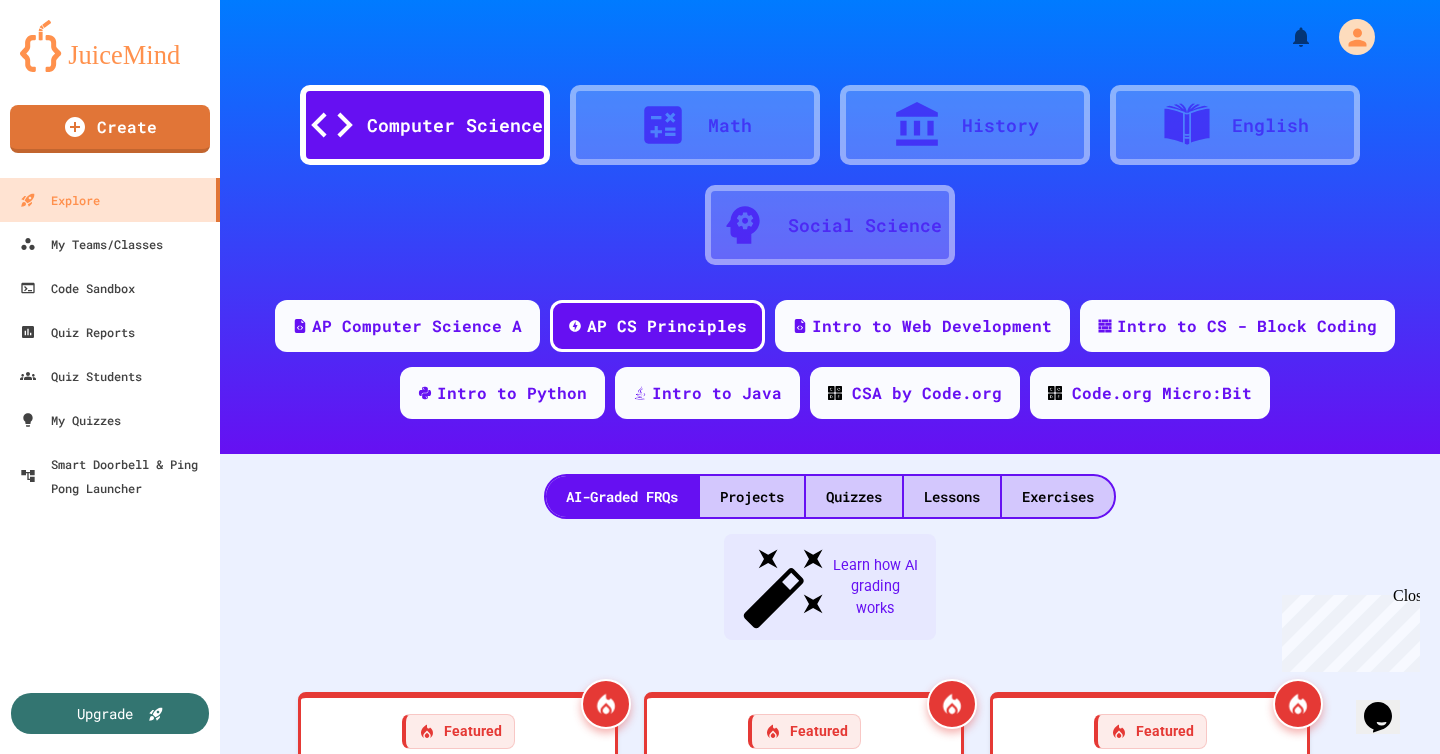 click on "Start" at bounding box center [778, 2258] 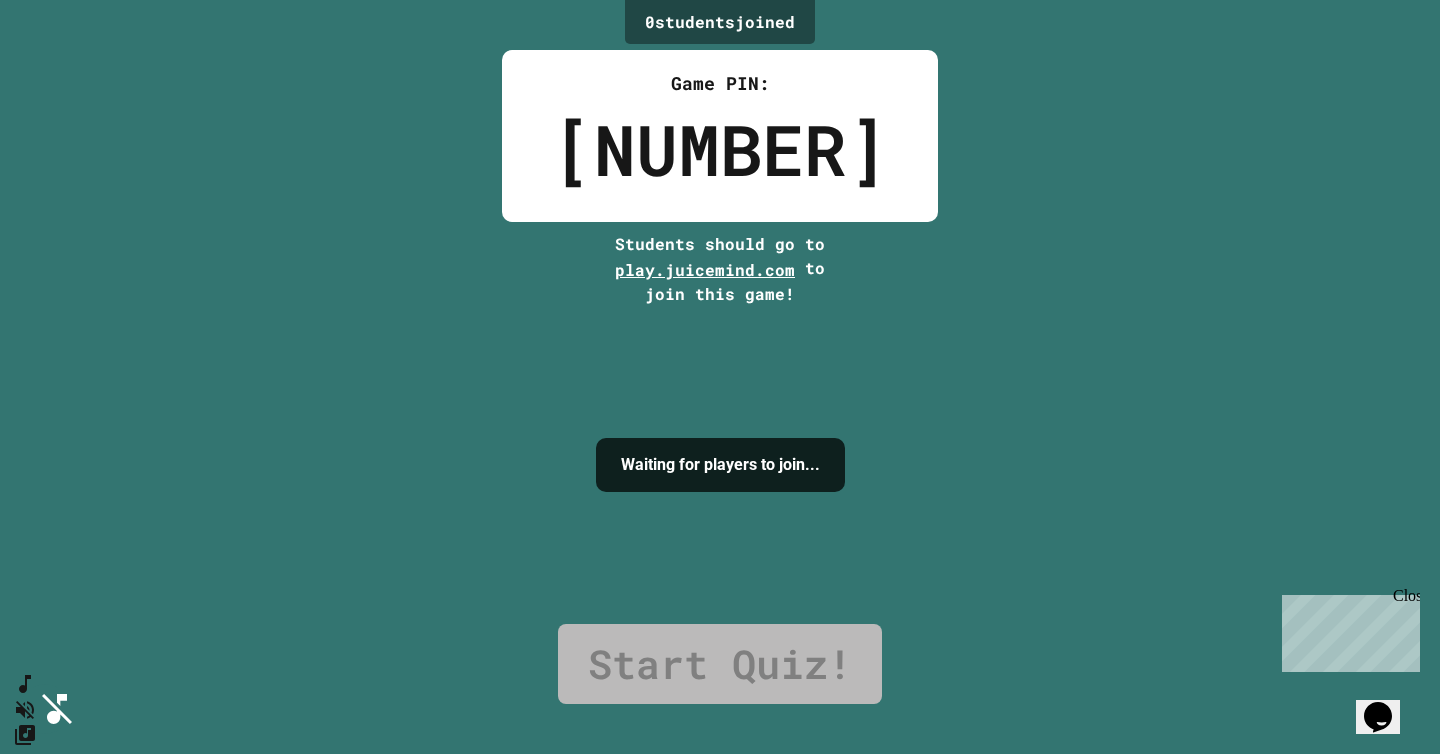 click on "I'm ready!" at bounding box center (720, 1111) 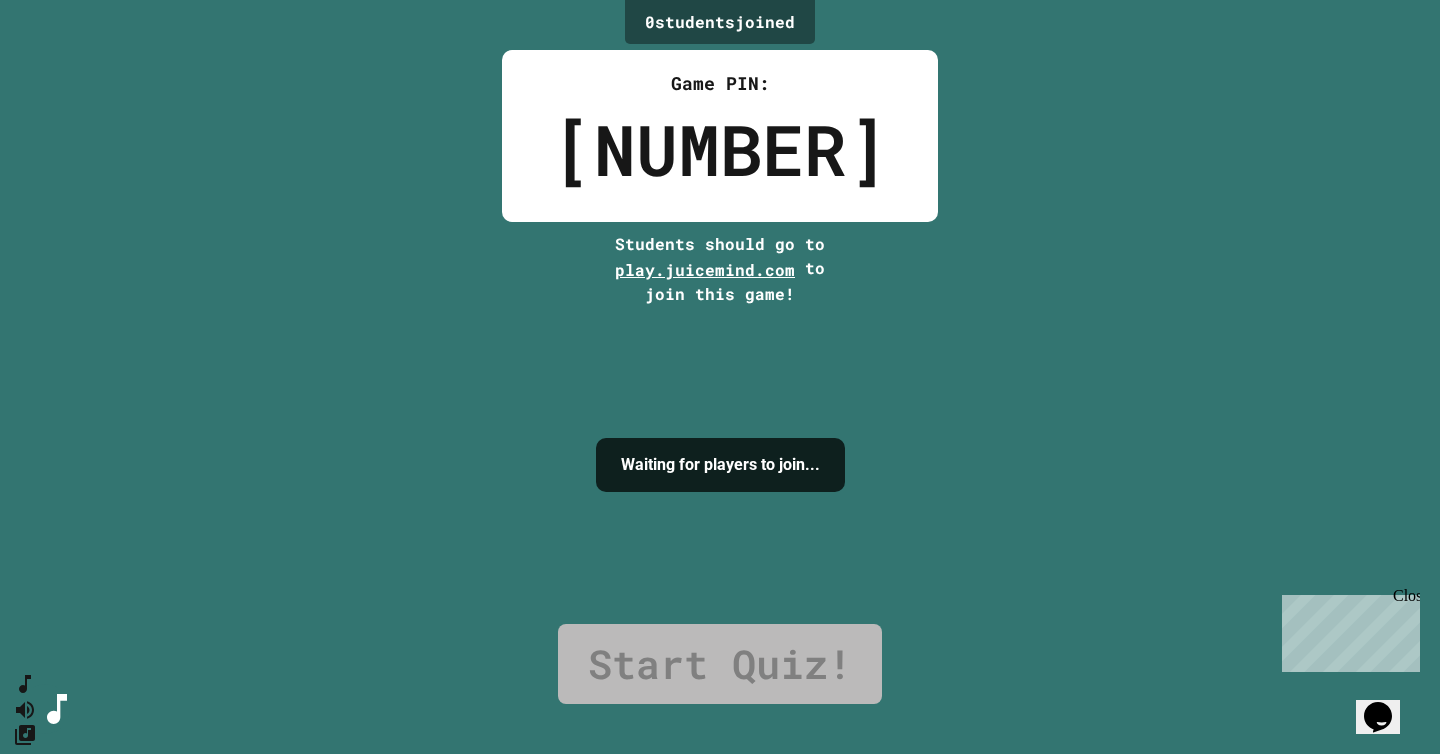 click on "Start Quiz!" at bounding box center (720, 664) 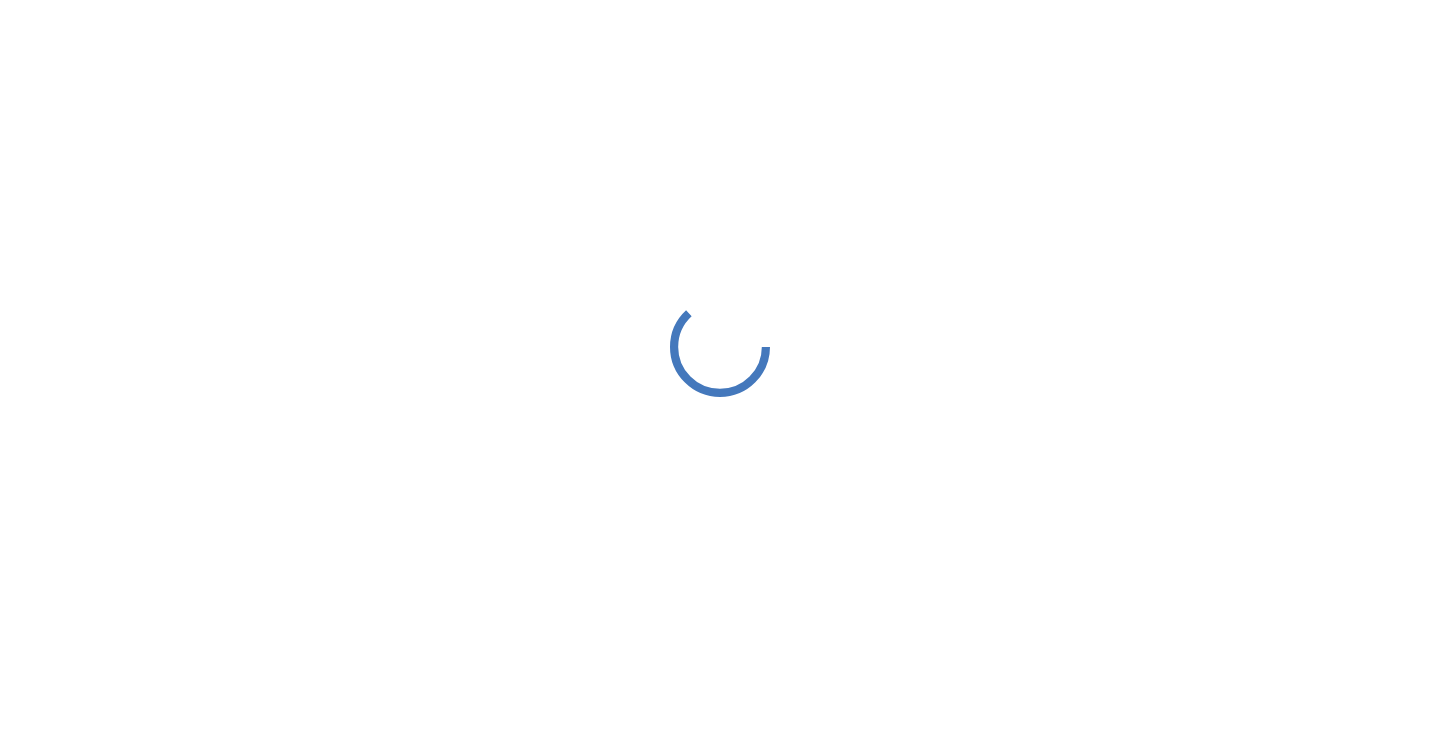 scroll, scrollTop: 0, scrollLeft: 0, axis: both 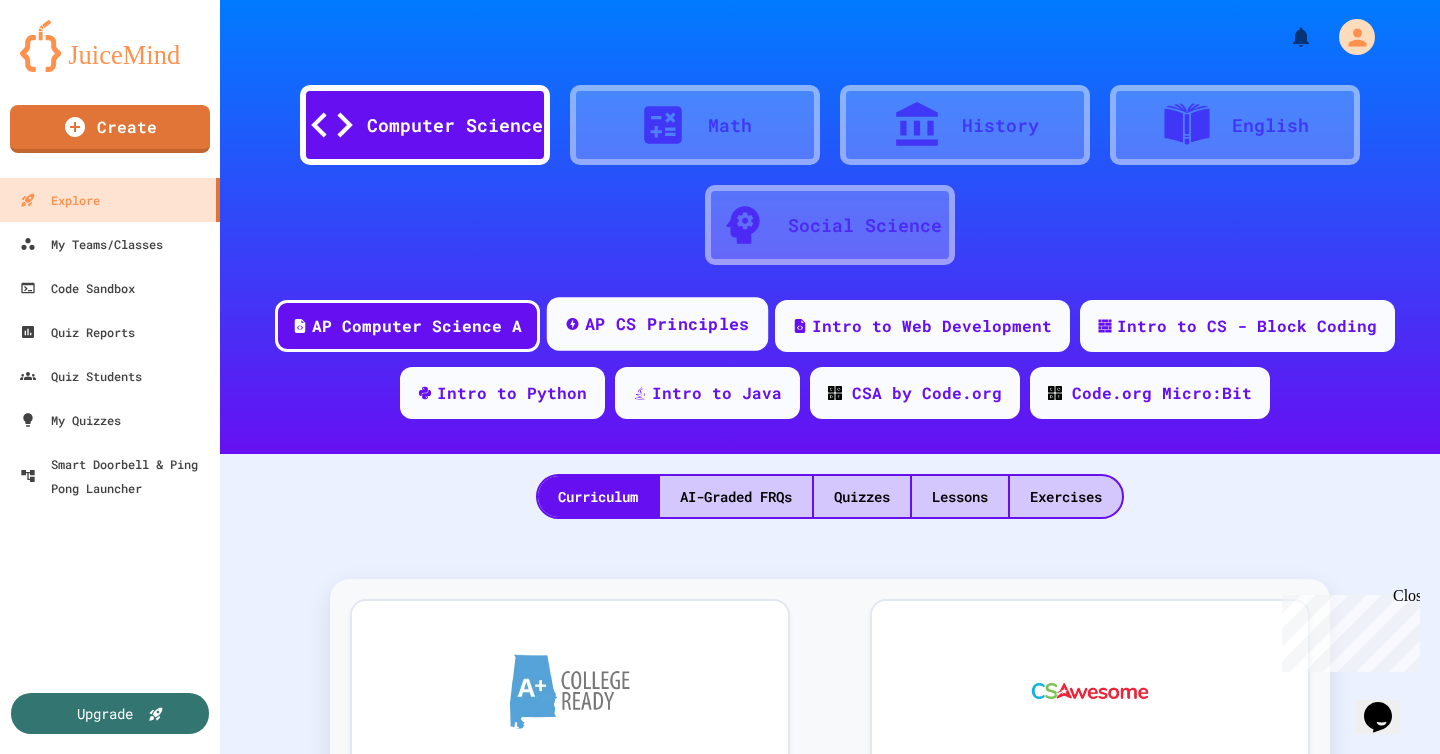 click on "AP CS Principles" at bounding box center [667, 324] 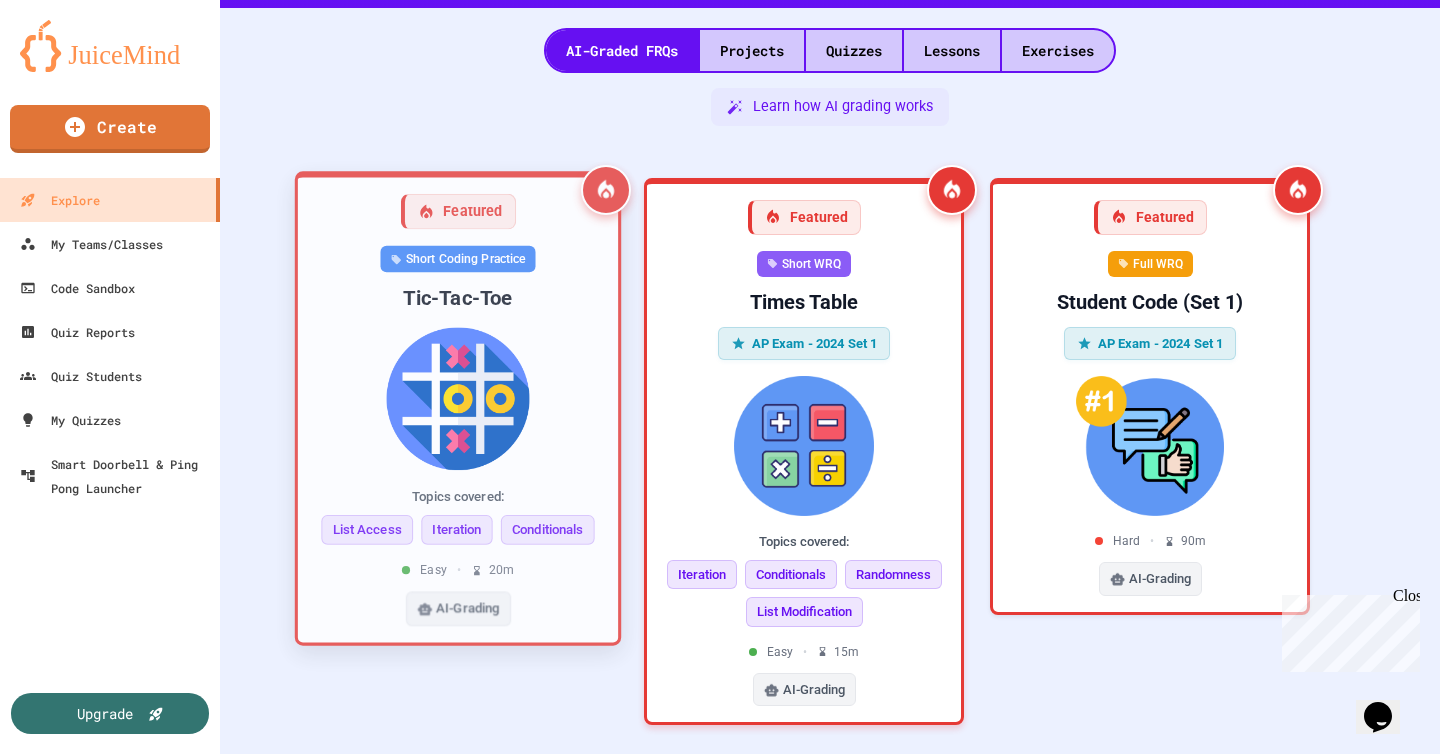 scroll, scrollTop: 451, scrollLeft: 0, axis: vertical 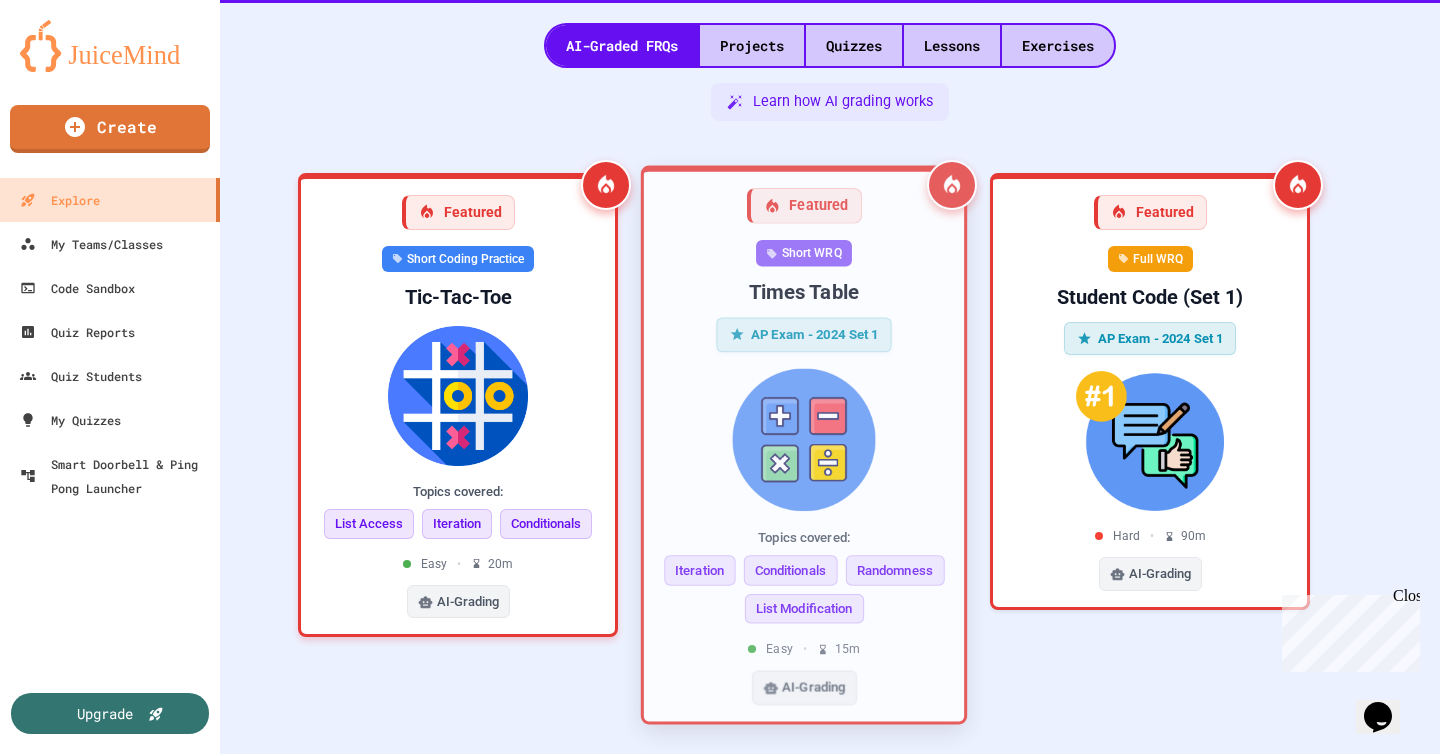 click on "AP Exam - 2024 Set 1" at bounding box center [804, 334] 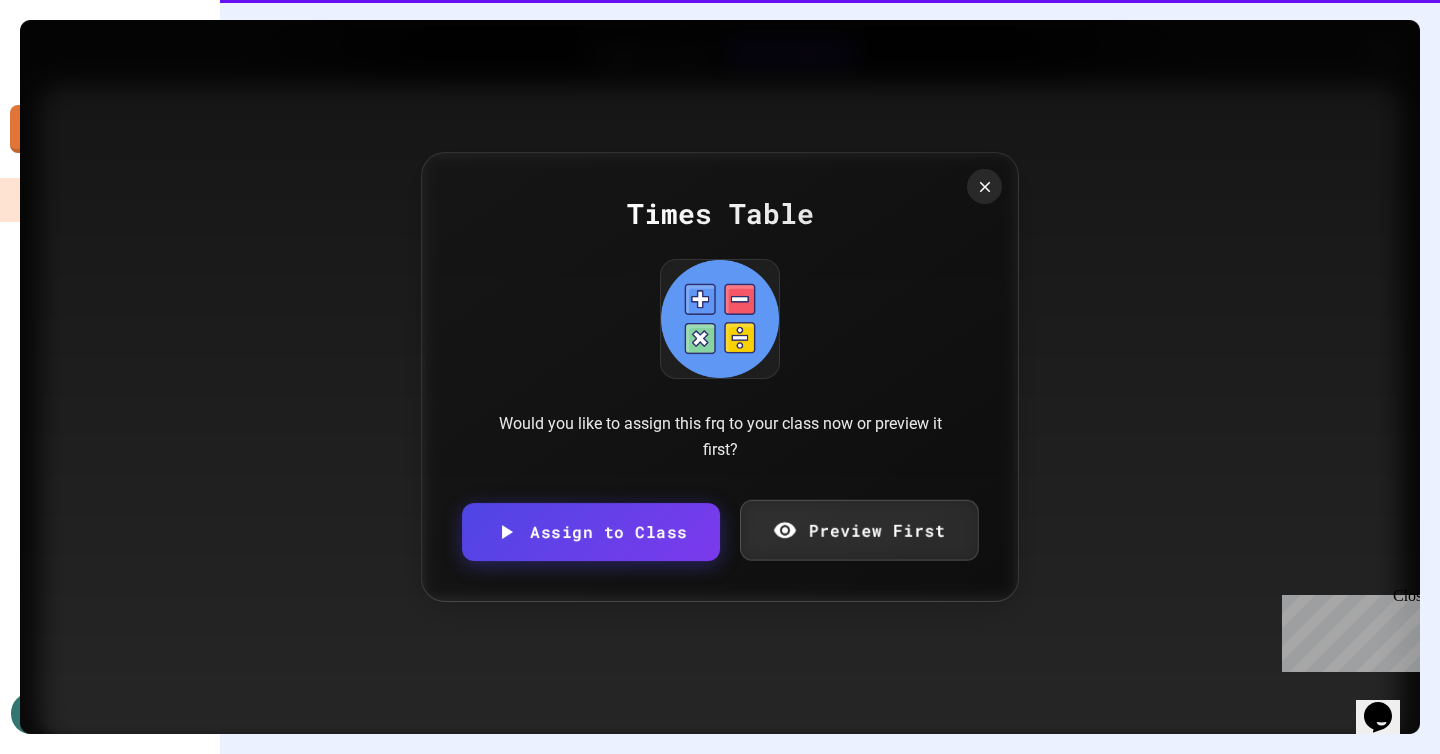 click on "Preview First" at bounding box center [858, 529] 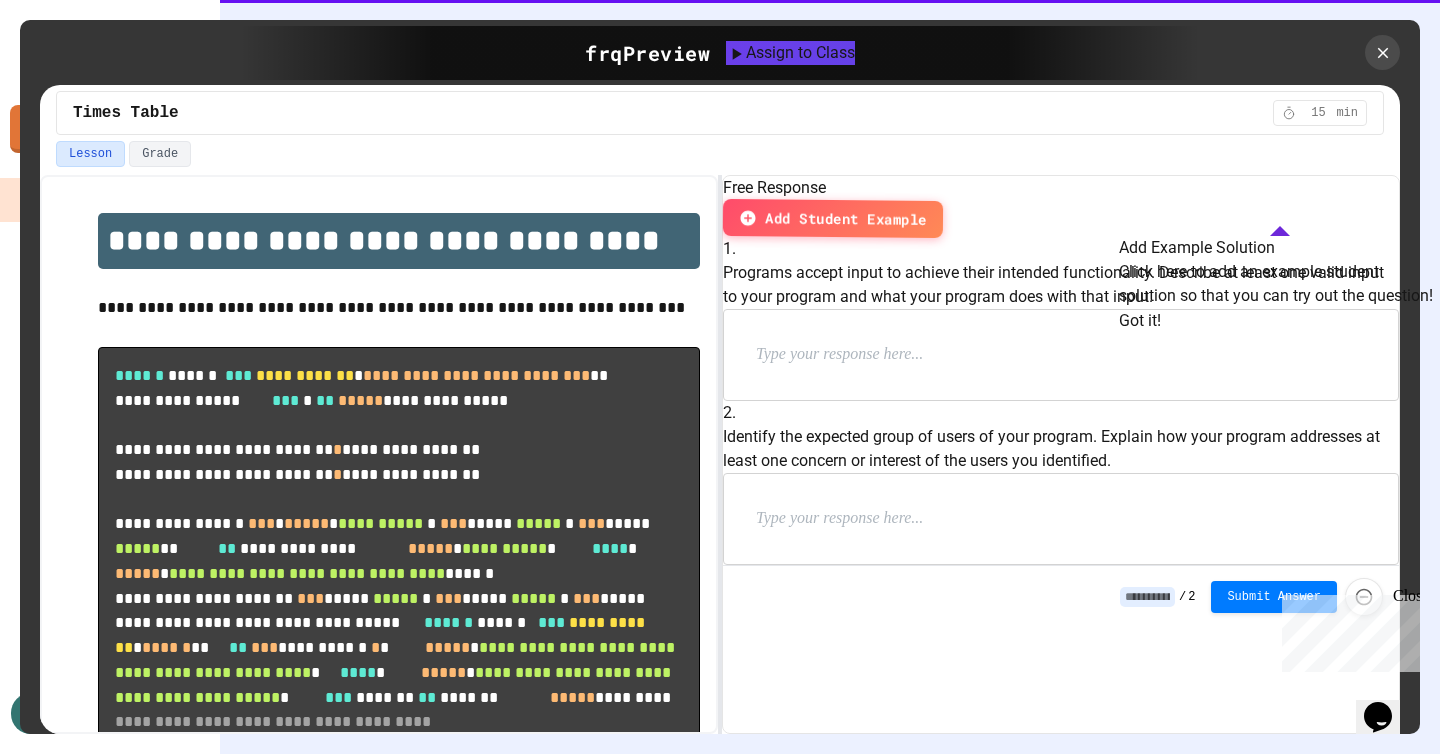 click on "Got it!" at bounding box center (1140, 321) 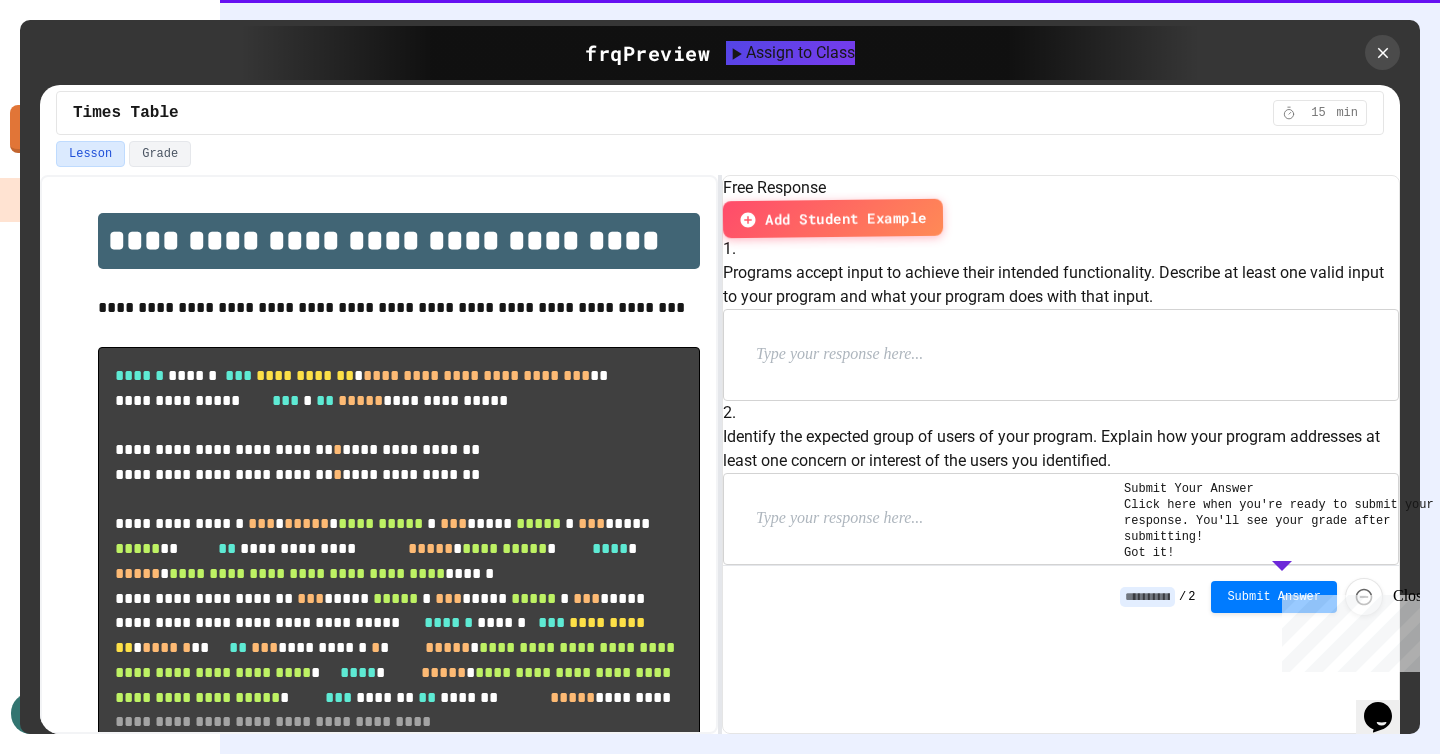 click on "Close" at bounding box center (1405, 599) 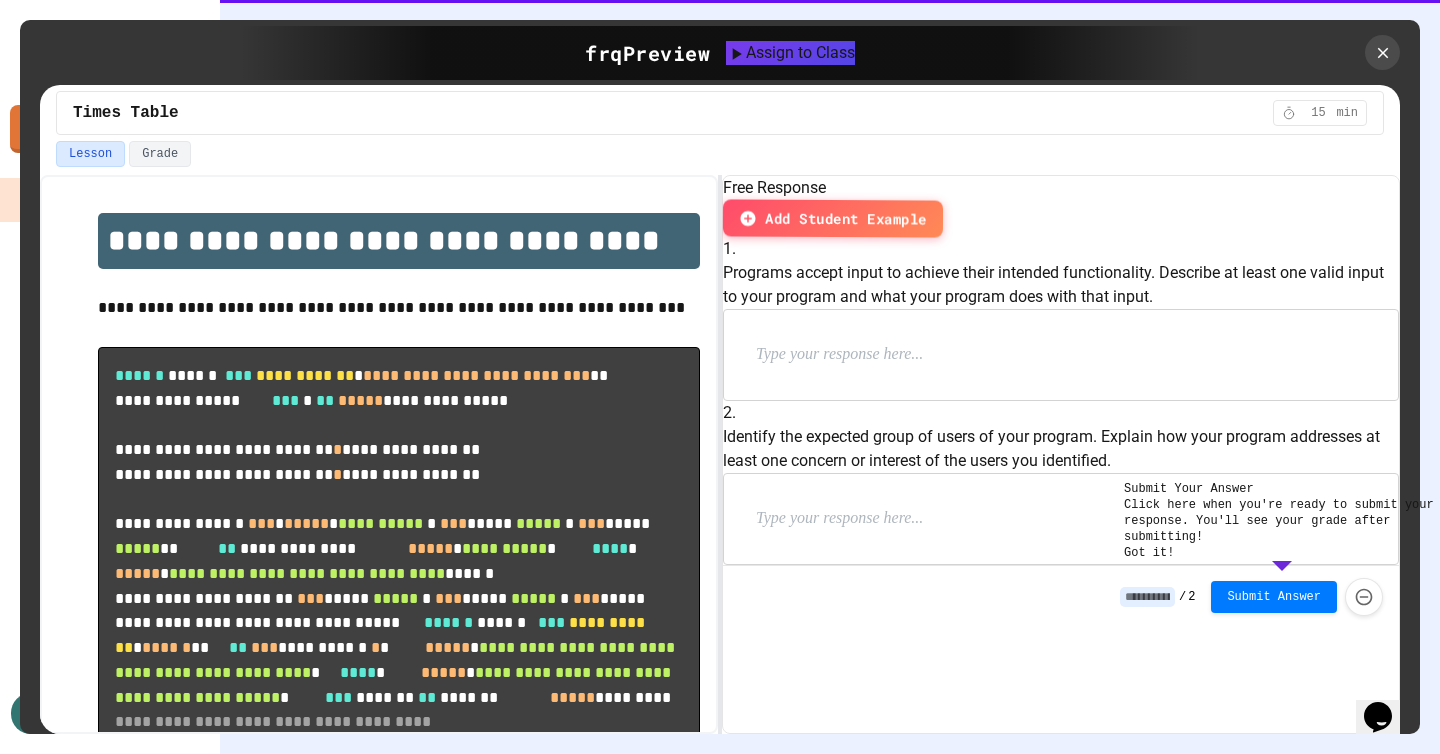 click on "Got it!" at bounding box center (1149, 553) 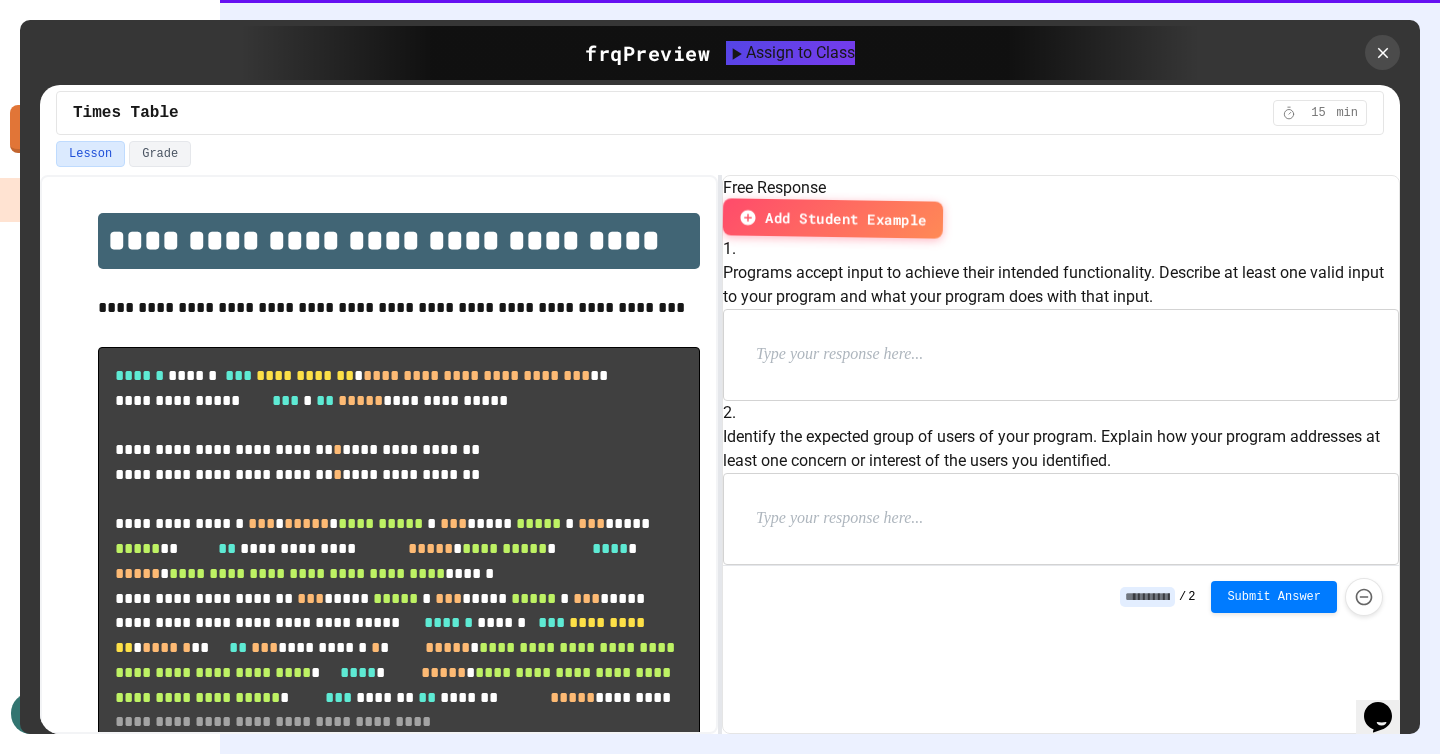 scroll, scrollTop: 0, scrollLeft: 0, axis: both 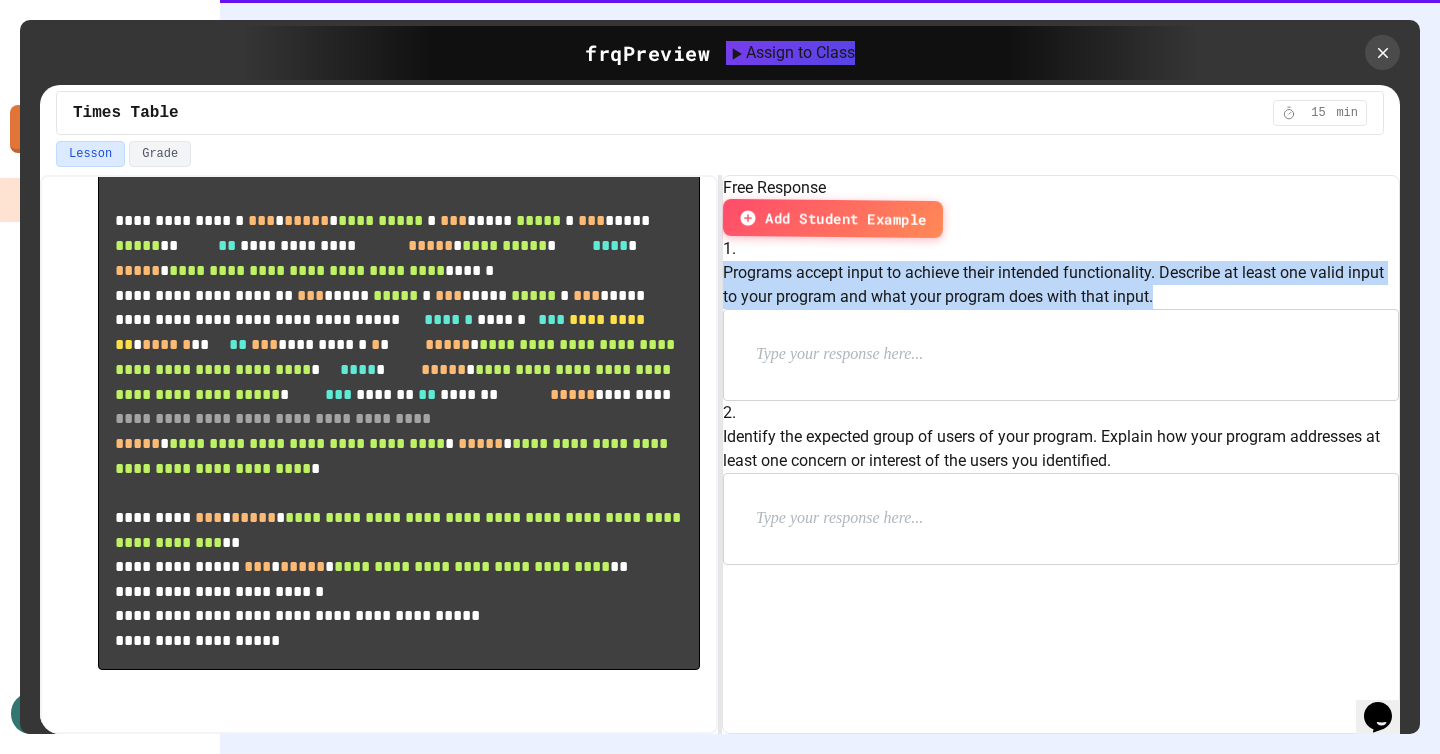 drag, startPoint x: 749, startPoint y: 306, endPoint x: 857, endPoint y: 345, distance: 114.82596 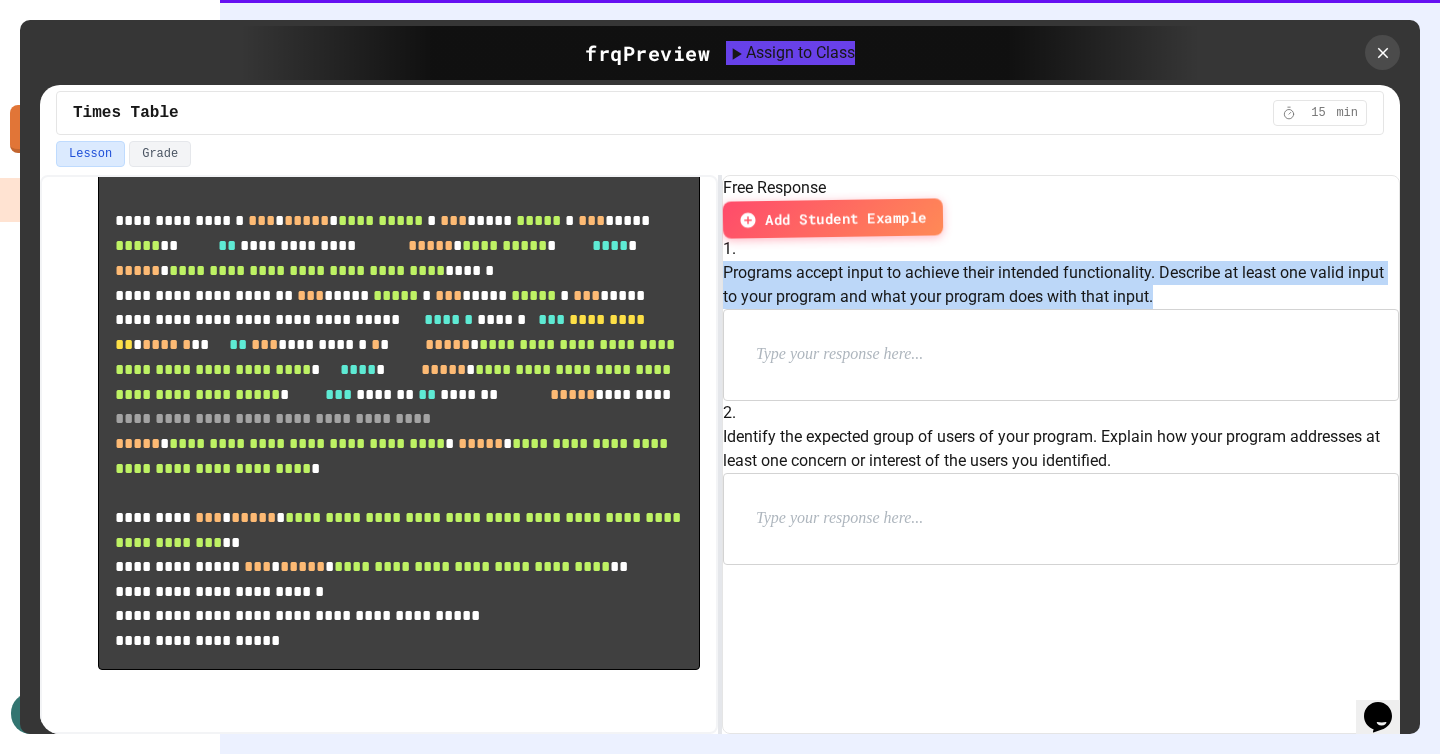 click on "Programs accept input to achieve their intended functionality. Describe at least one valid input to your program and what your program does with that input." at bounding box center [1061, 285] 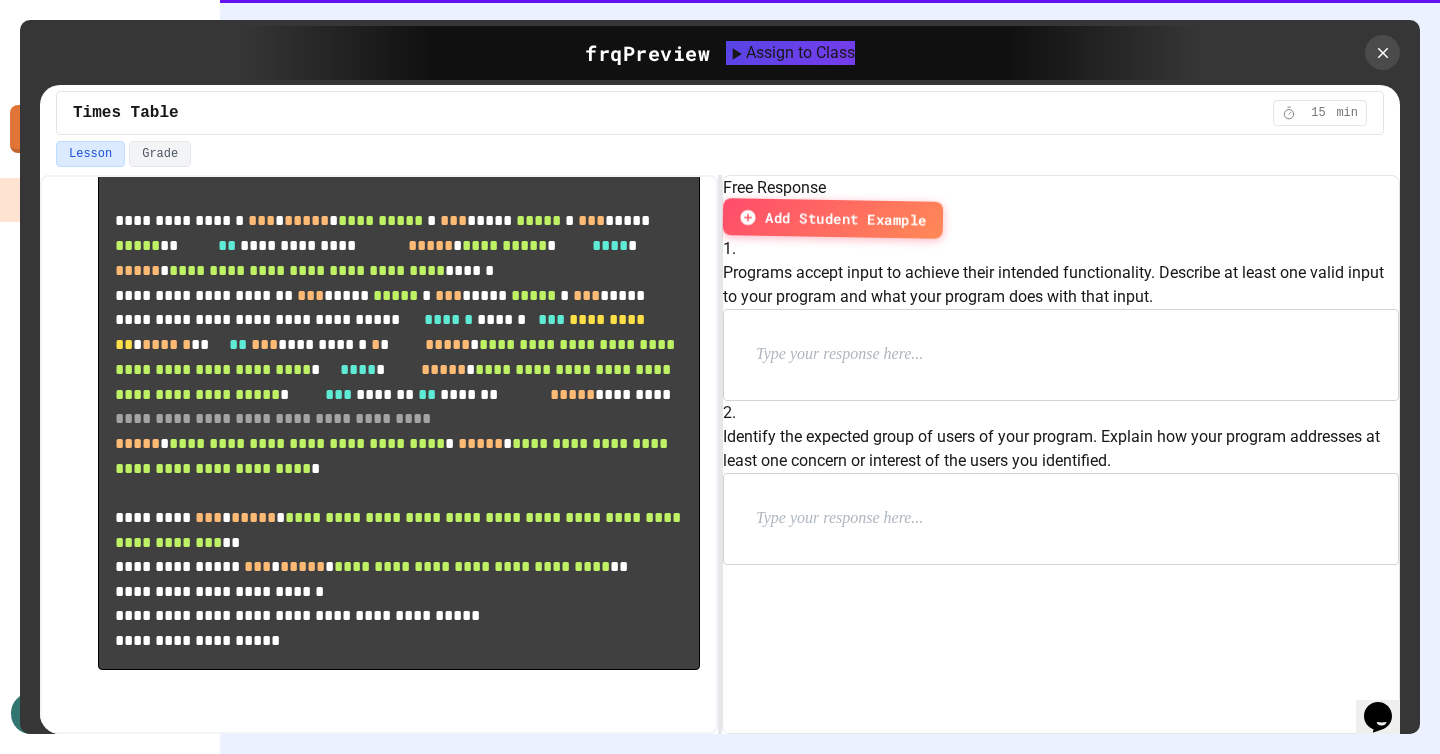 click on "Programs accept input to achieve their intended functionality. Describe at least one valid input to your program and what your program does with that input." at bounding box center [1061, 285] 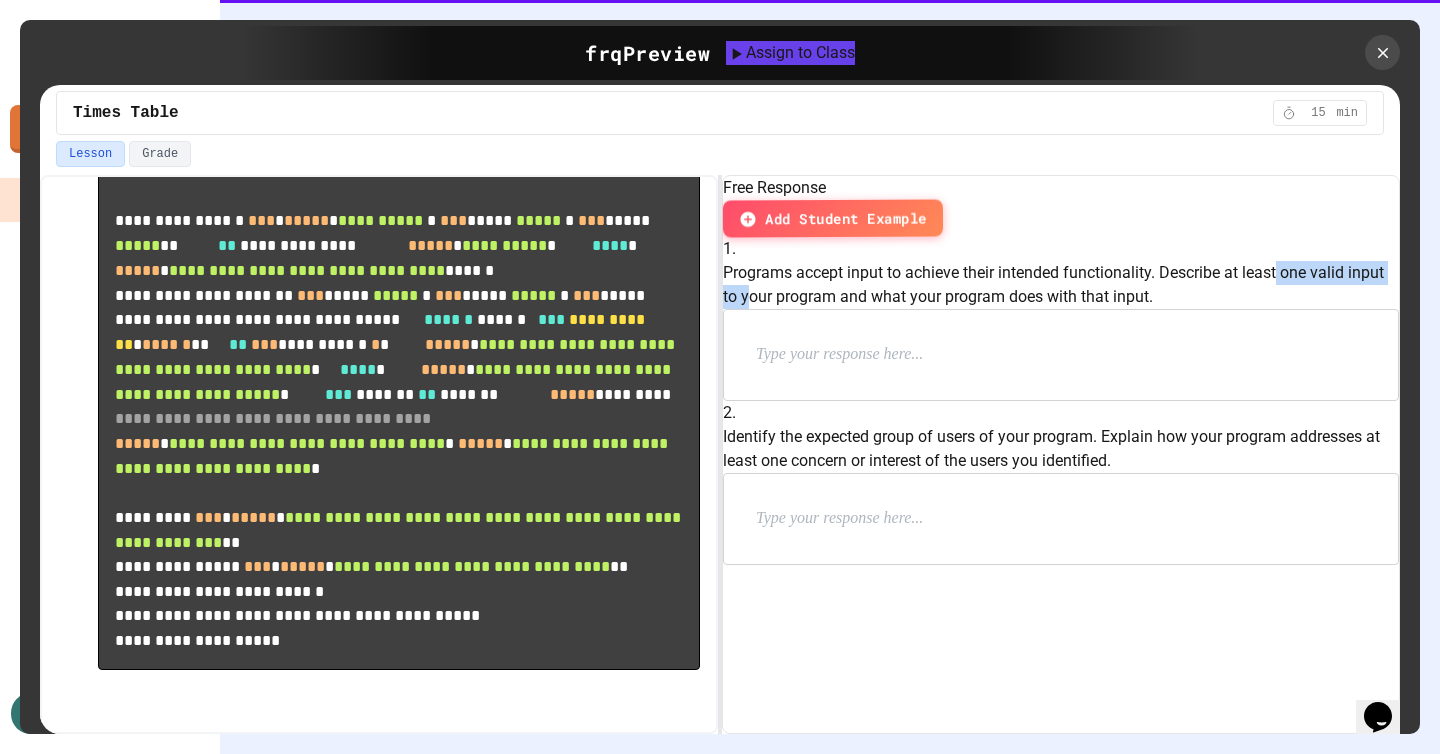 drag, startPoint x: 793, startPoint y: 328, endPoint x: 955, endPoint y: 329, distance: 162.00308 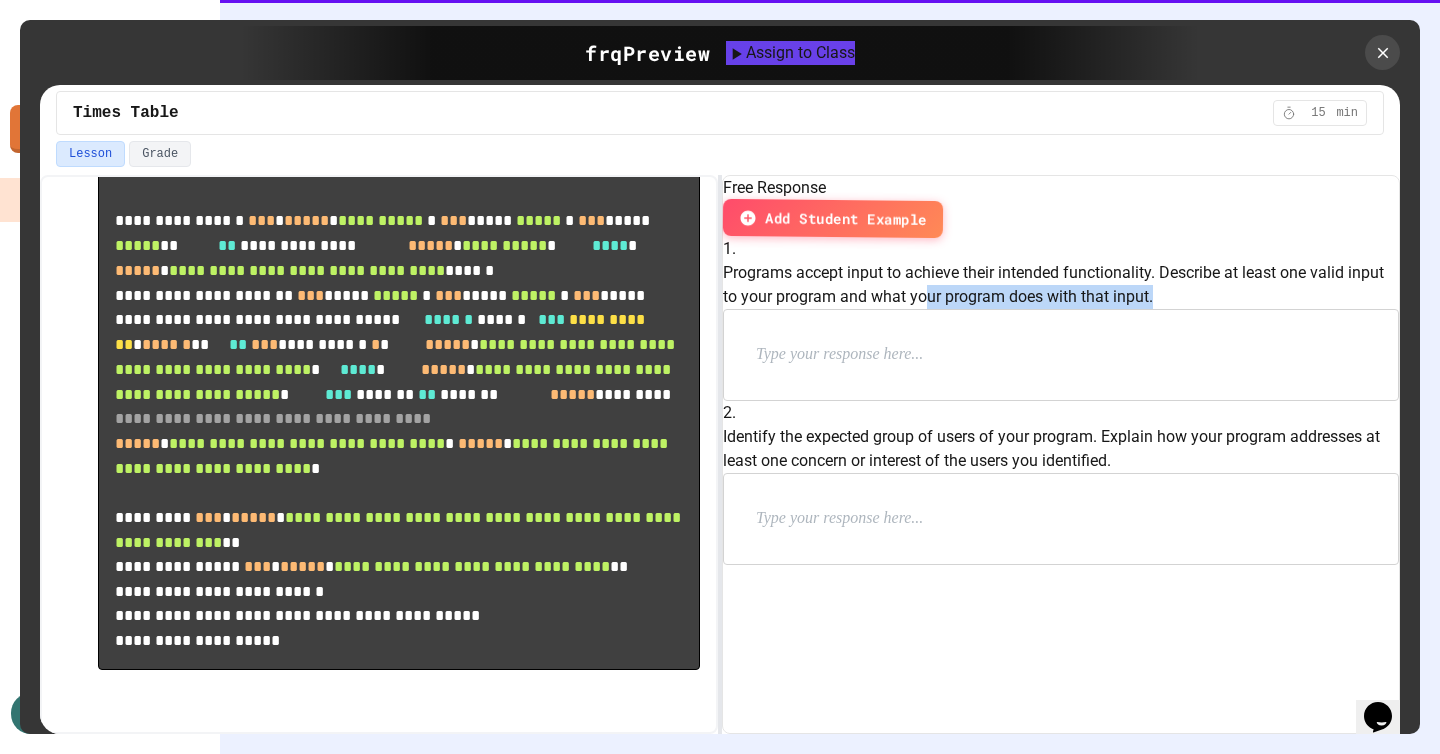 drag, startPoint x: 1137, startPoint y: 328, endPoint x: 1256, endPoint y: 343, distance: 119.94165 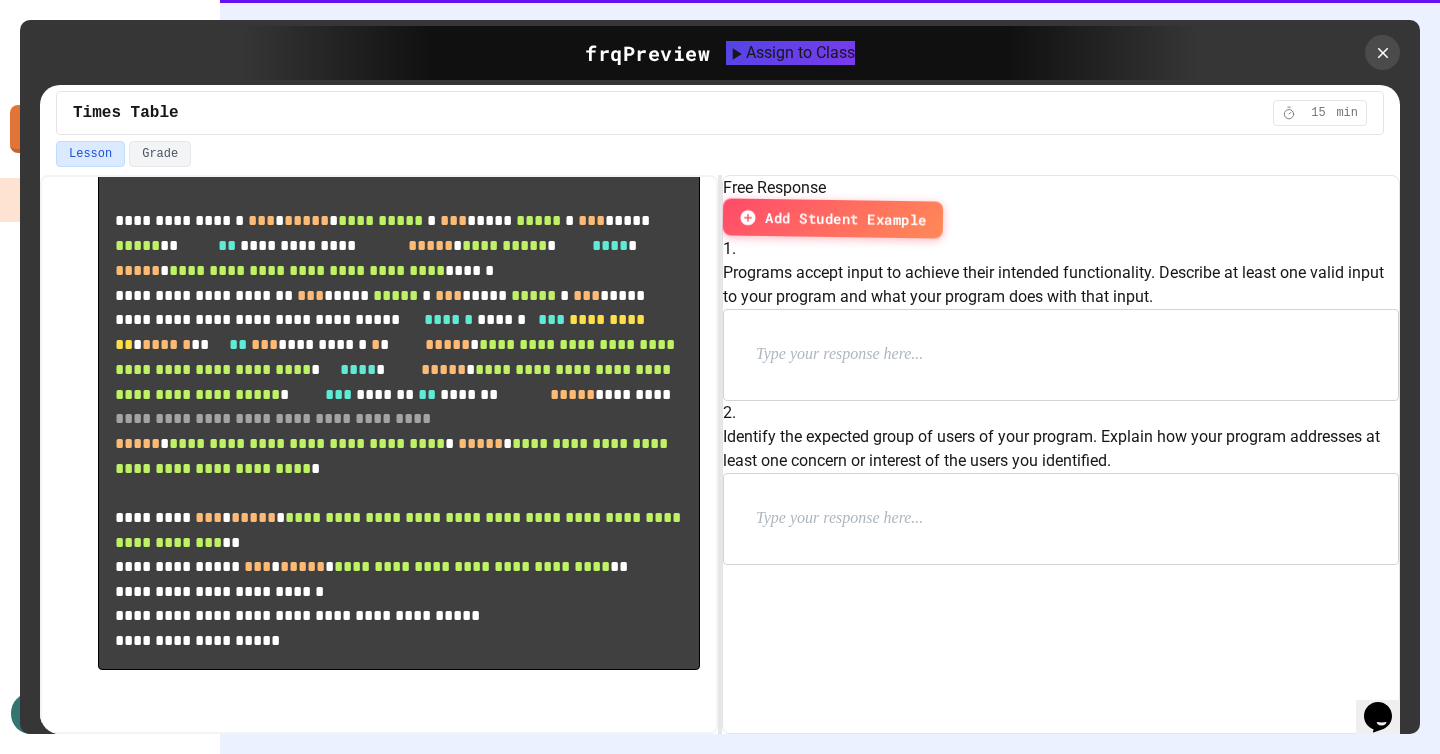 click at bounding box center (886, 355) 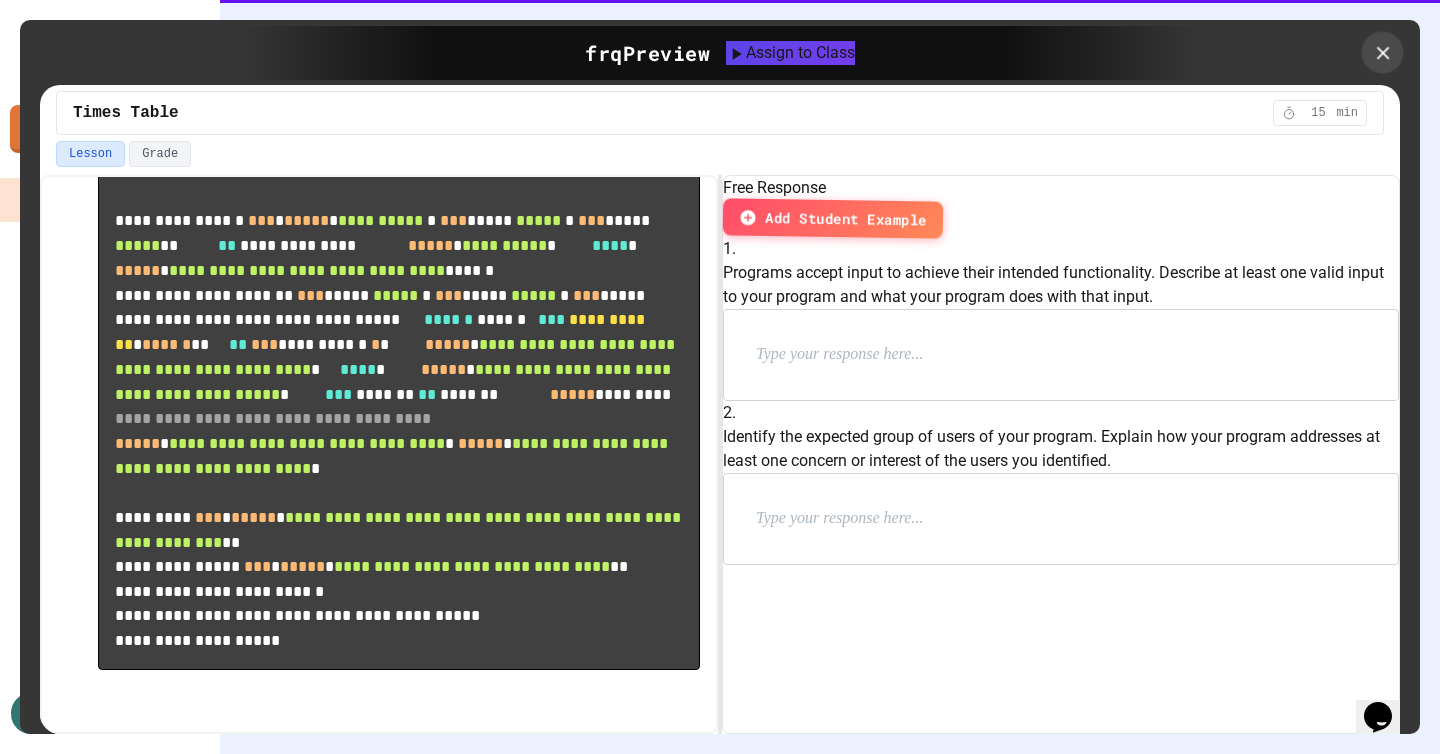 click 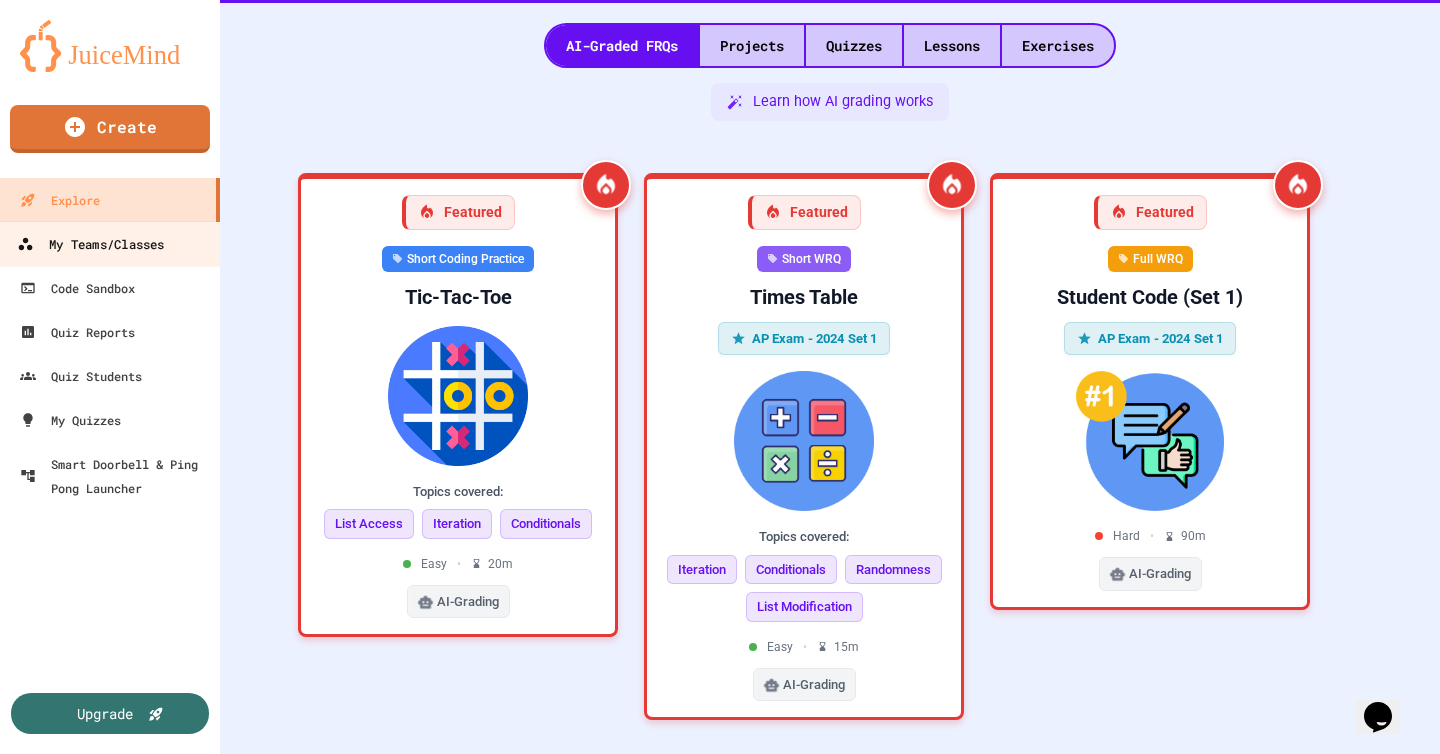 click on "My Teams/Classes" at bounding box center [90, 244] 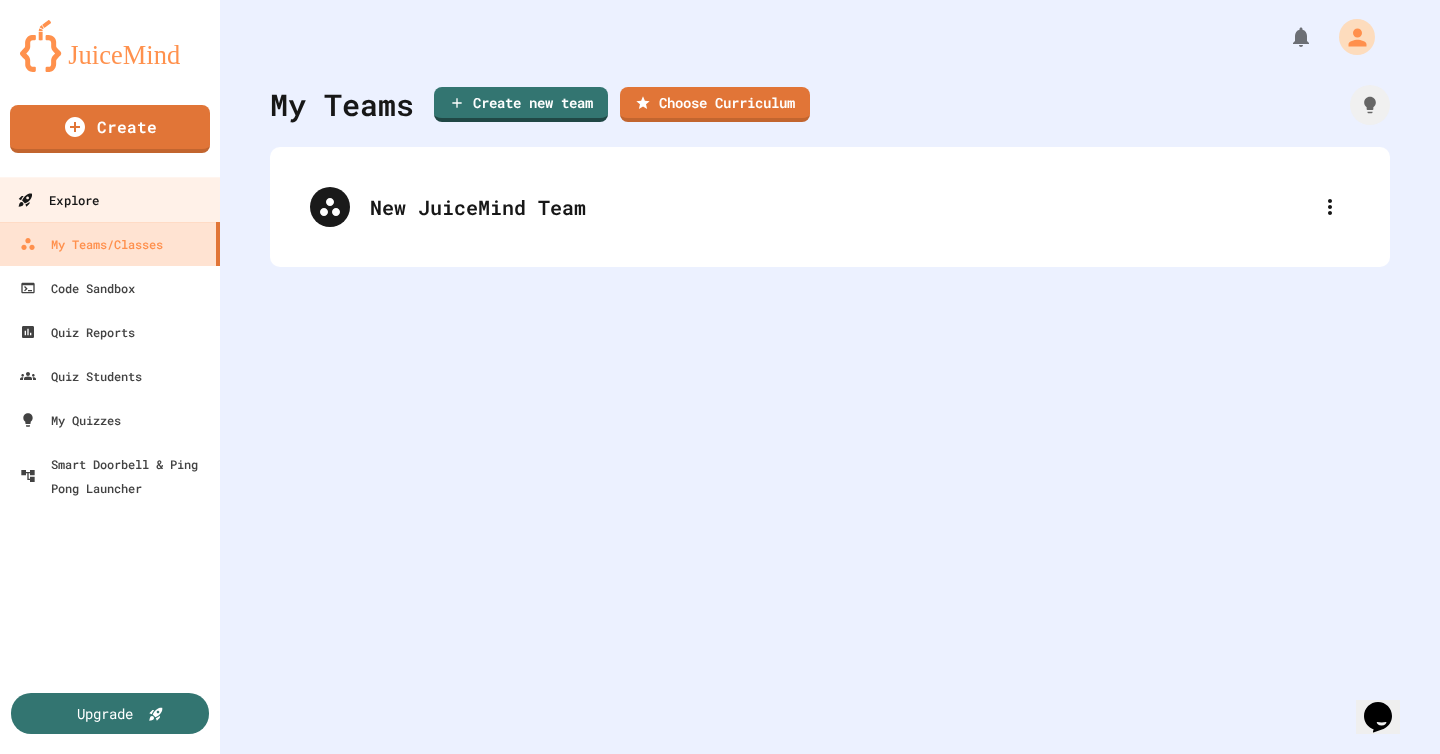 click on "Explore" at bounding box center (58, 200) 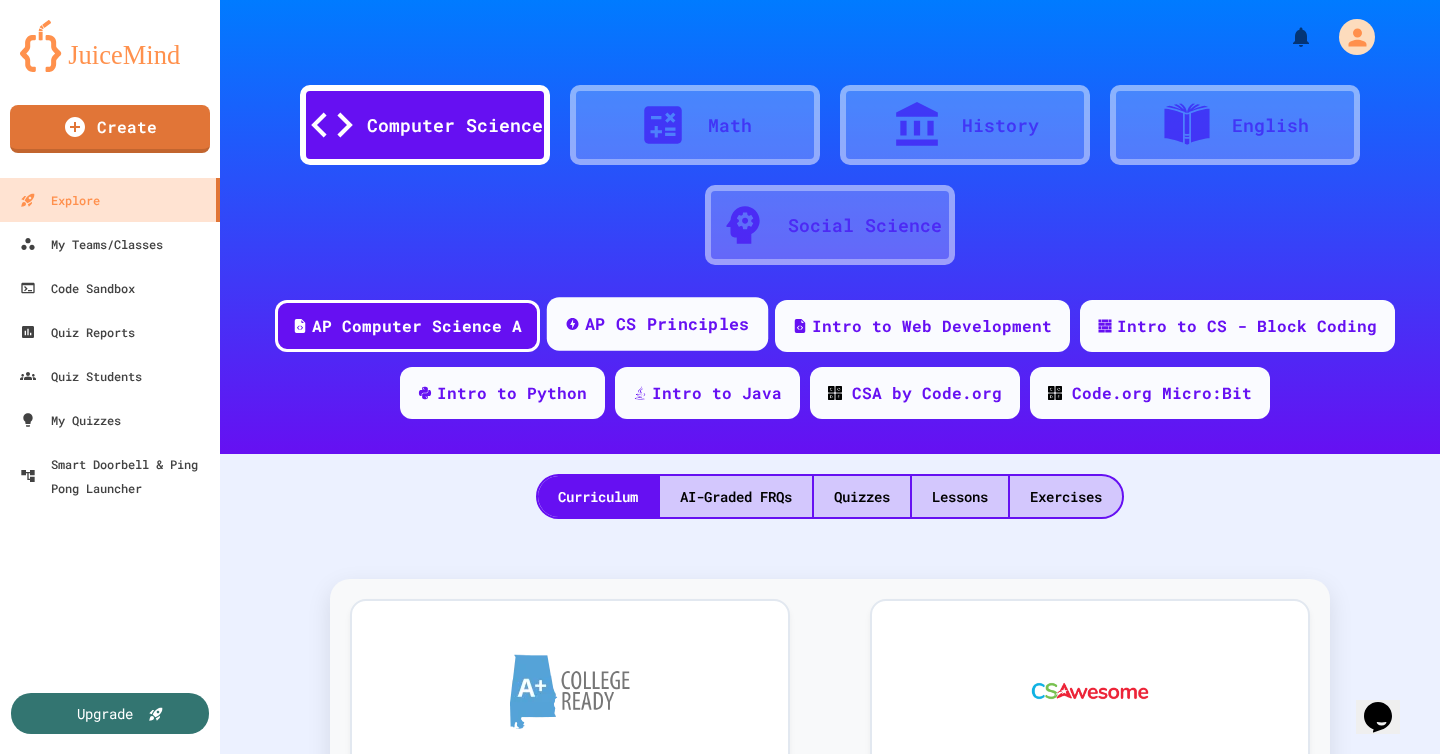 click on "AP CS Principles" at bounding box center (667, 324) 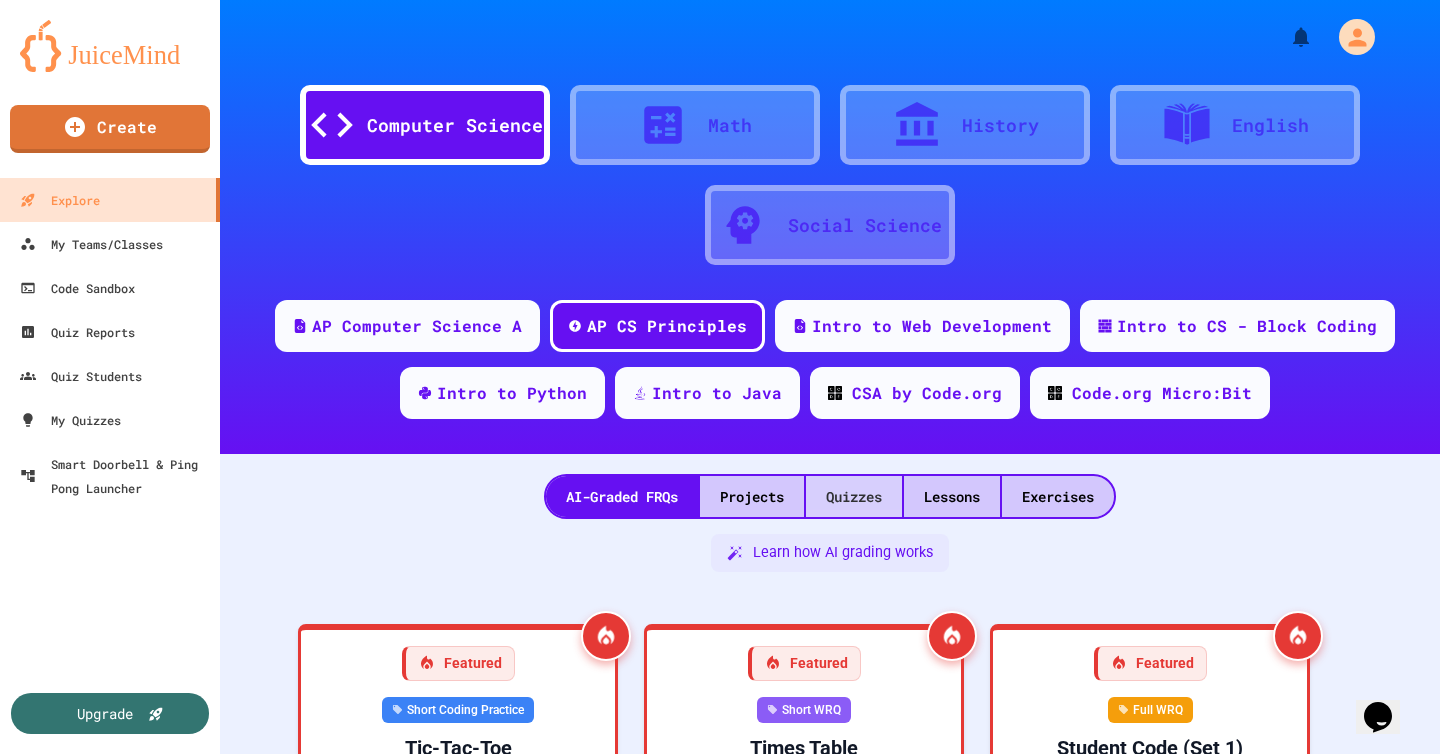 click on "Quizzes" at bounding box center (854, 496) 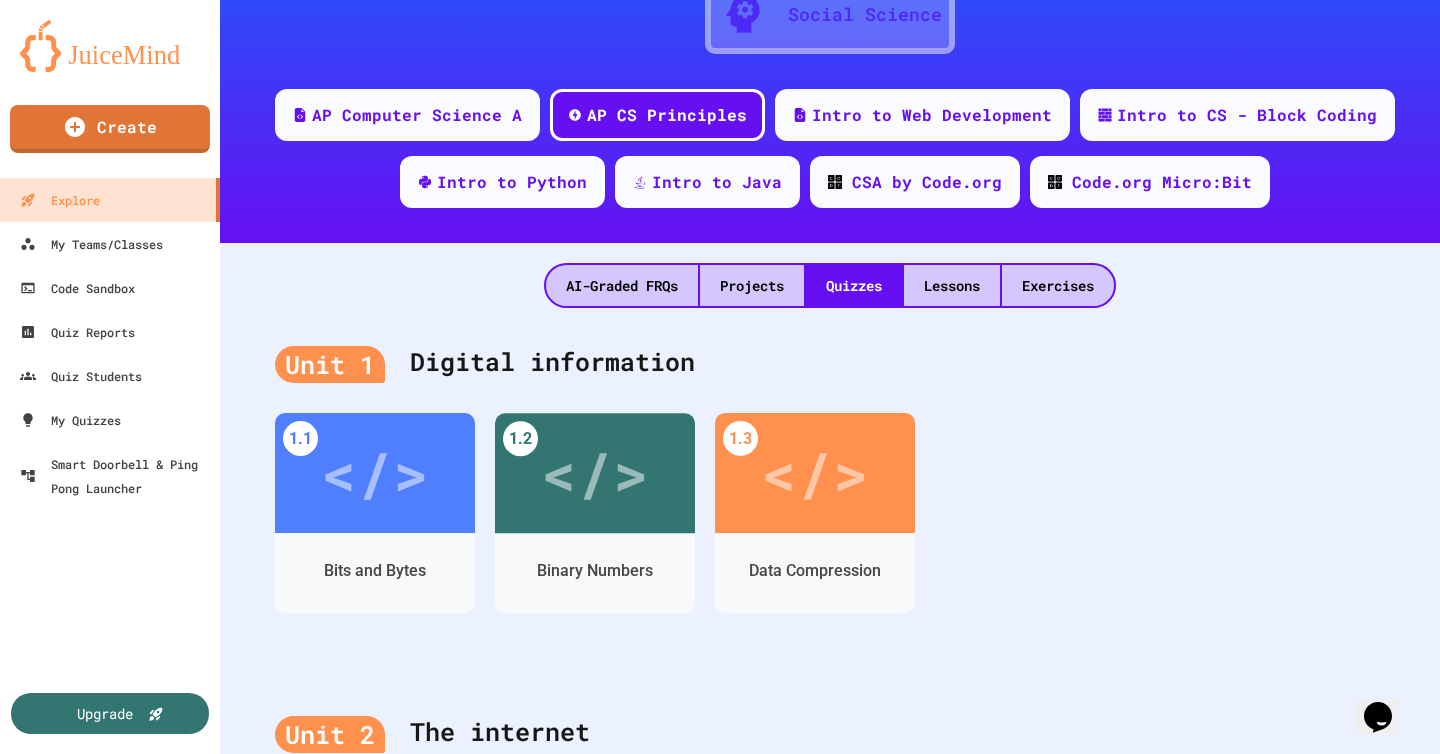 scroll, scrollTop: 152, scrollLeft: 0, axis: vertical 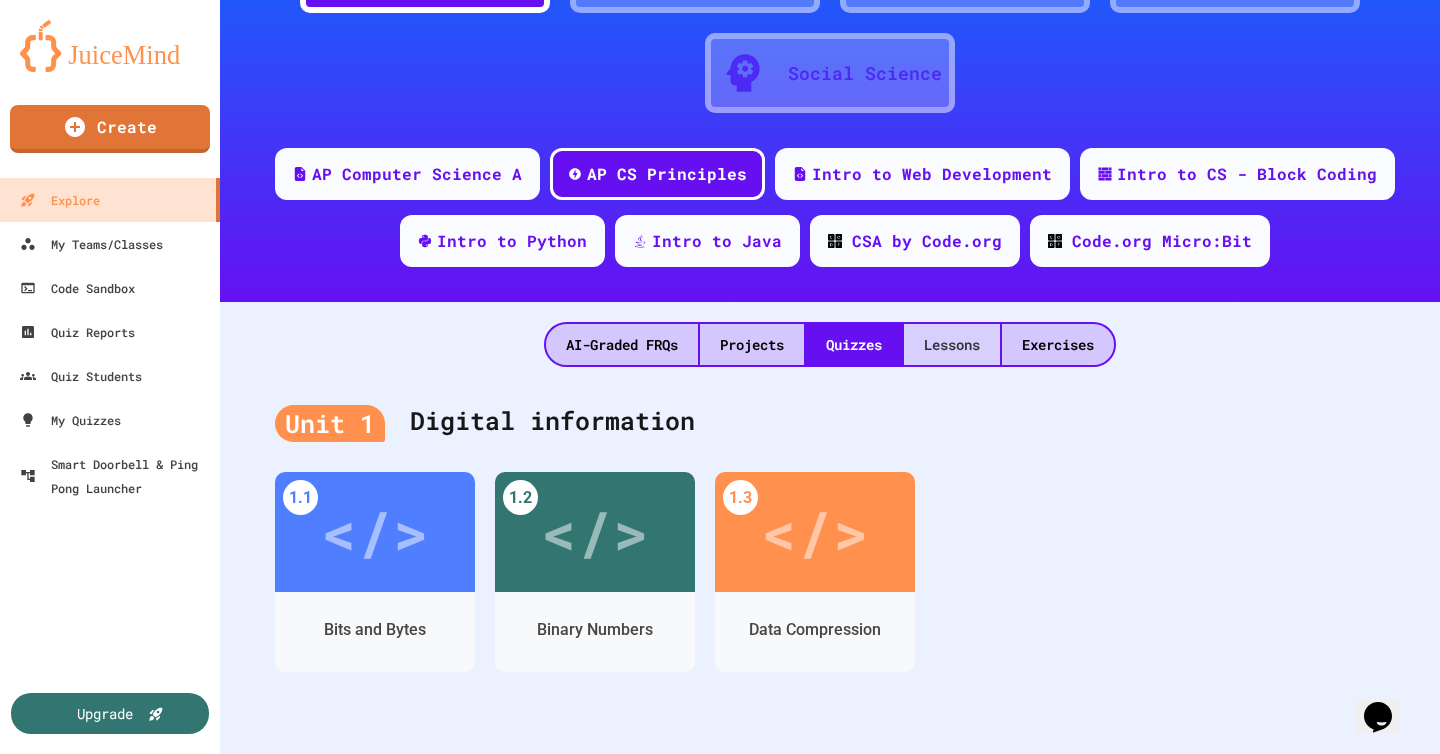 click on "Lessons" at bounding box center (952, 344) 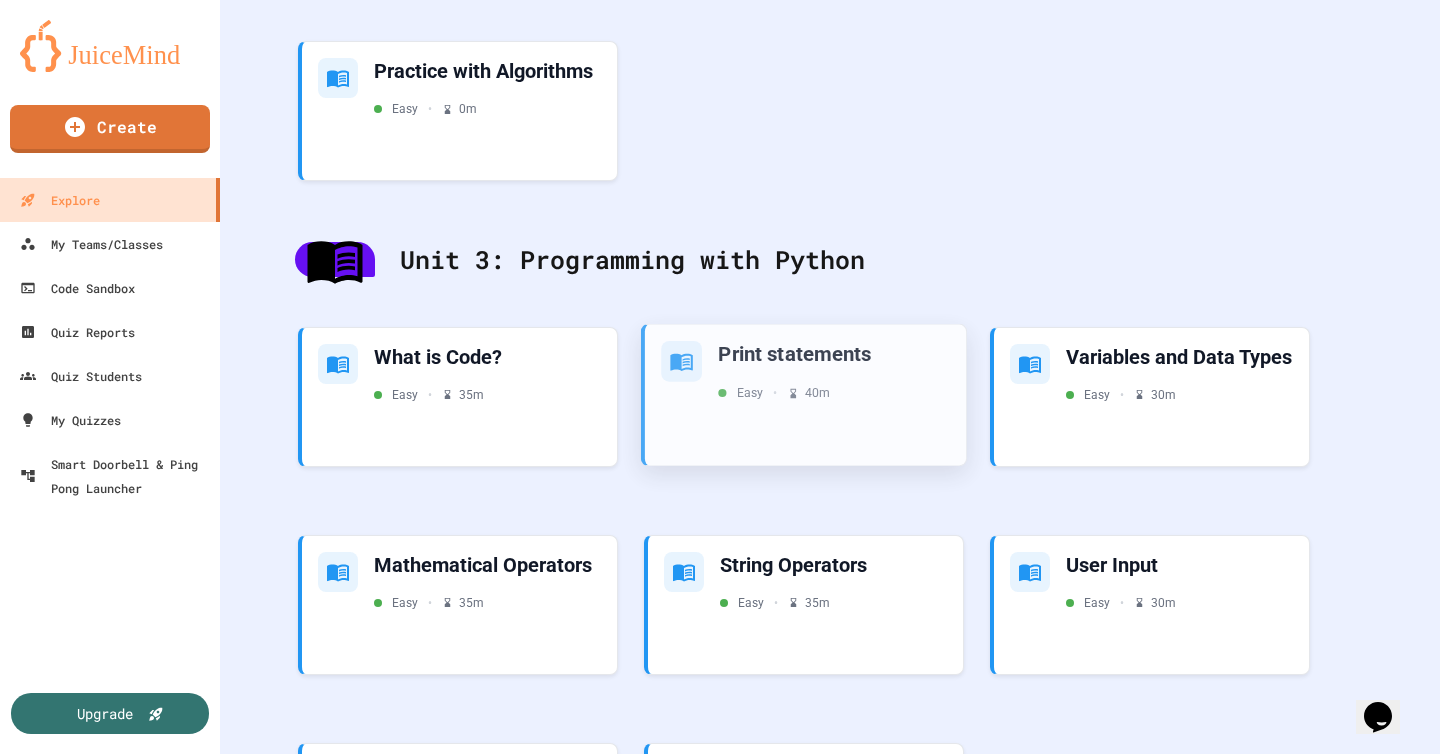 scroll, scrollTop: 1147, scrollLeft: 0, axis: vertical 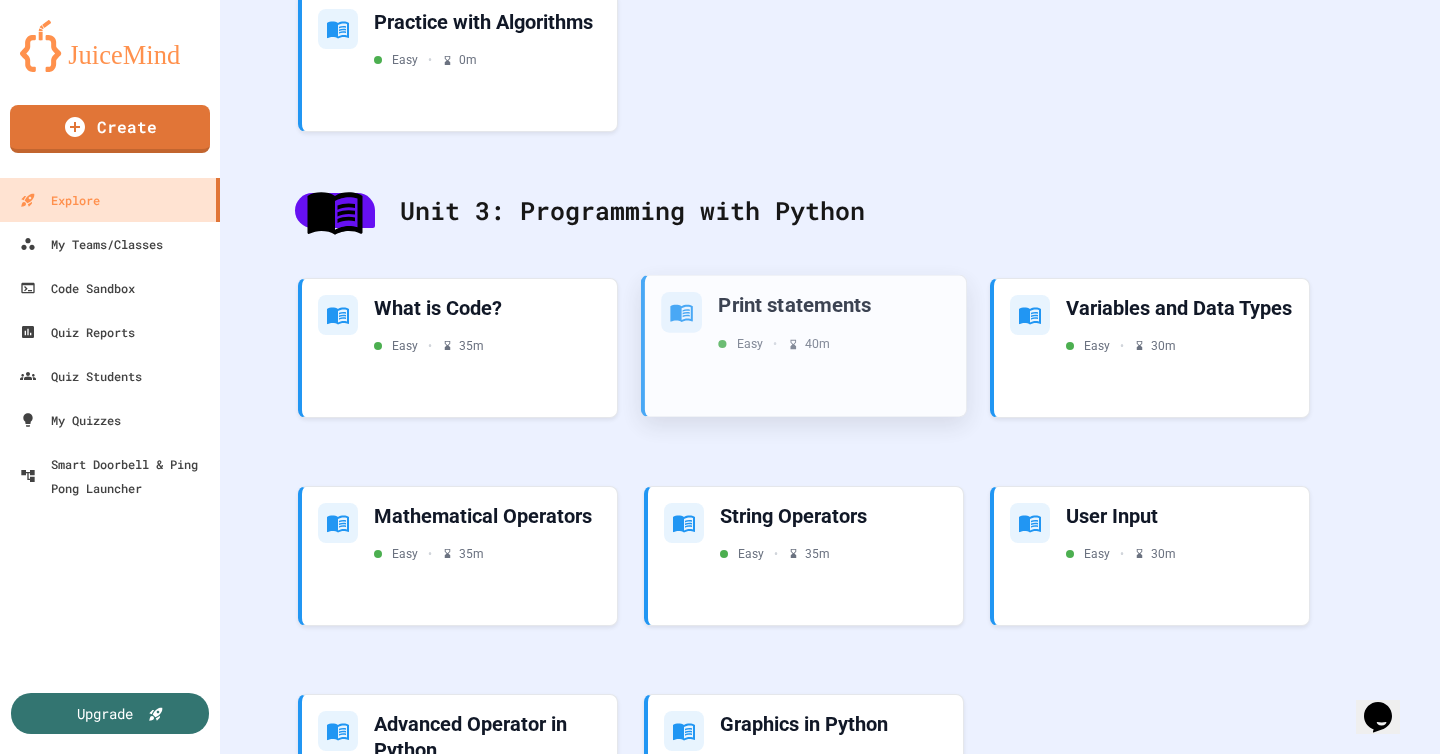 click on "Easy • 40 m" at bounding box center [834, 343] 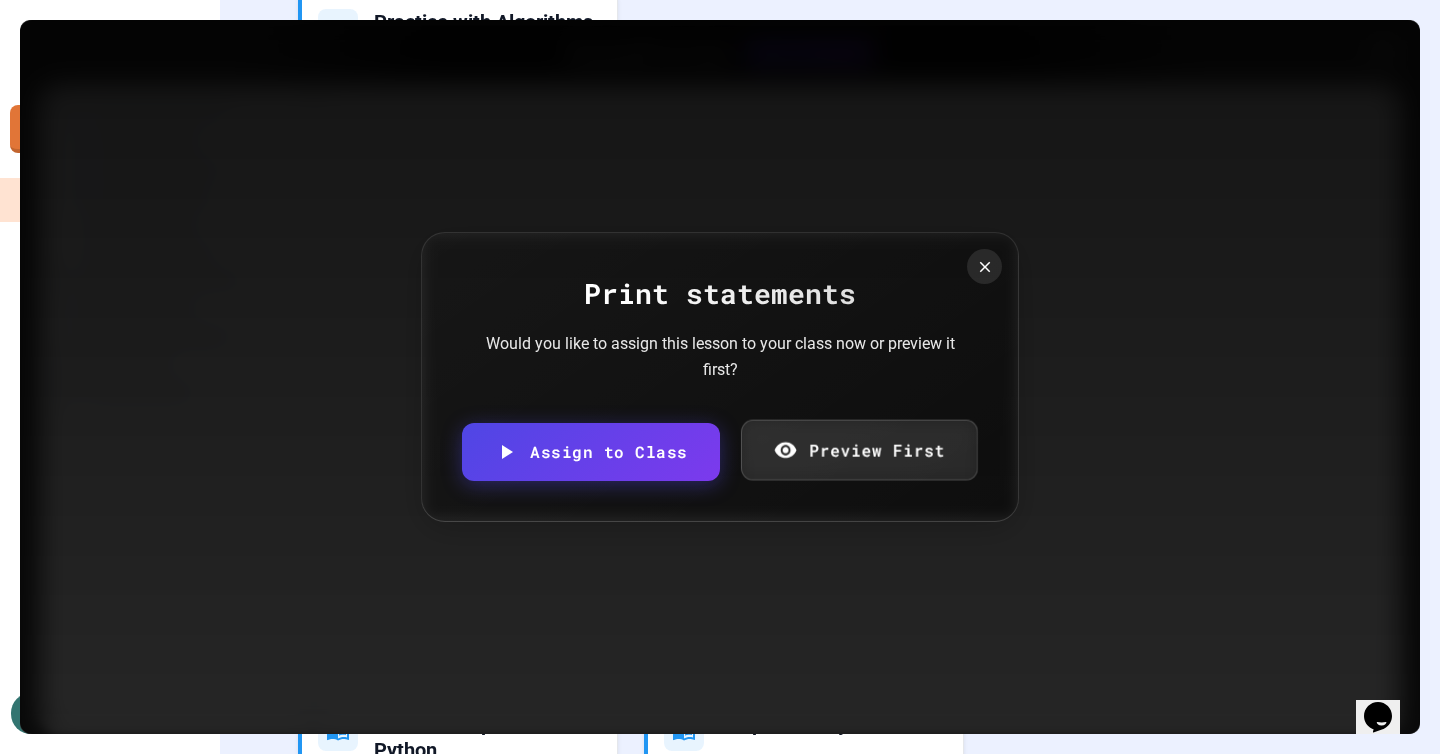 click on "Preview First" at bounding box center [858, 449] 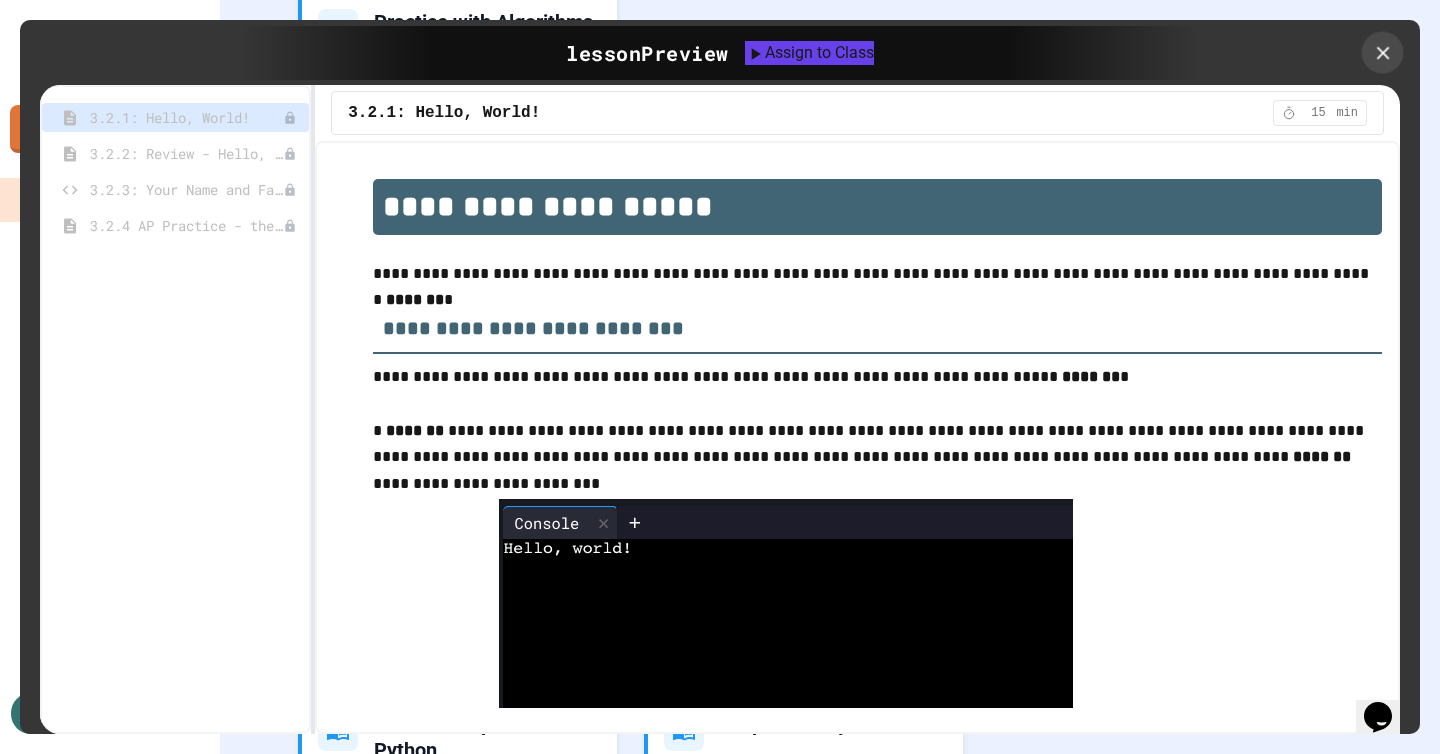 click 